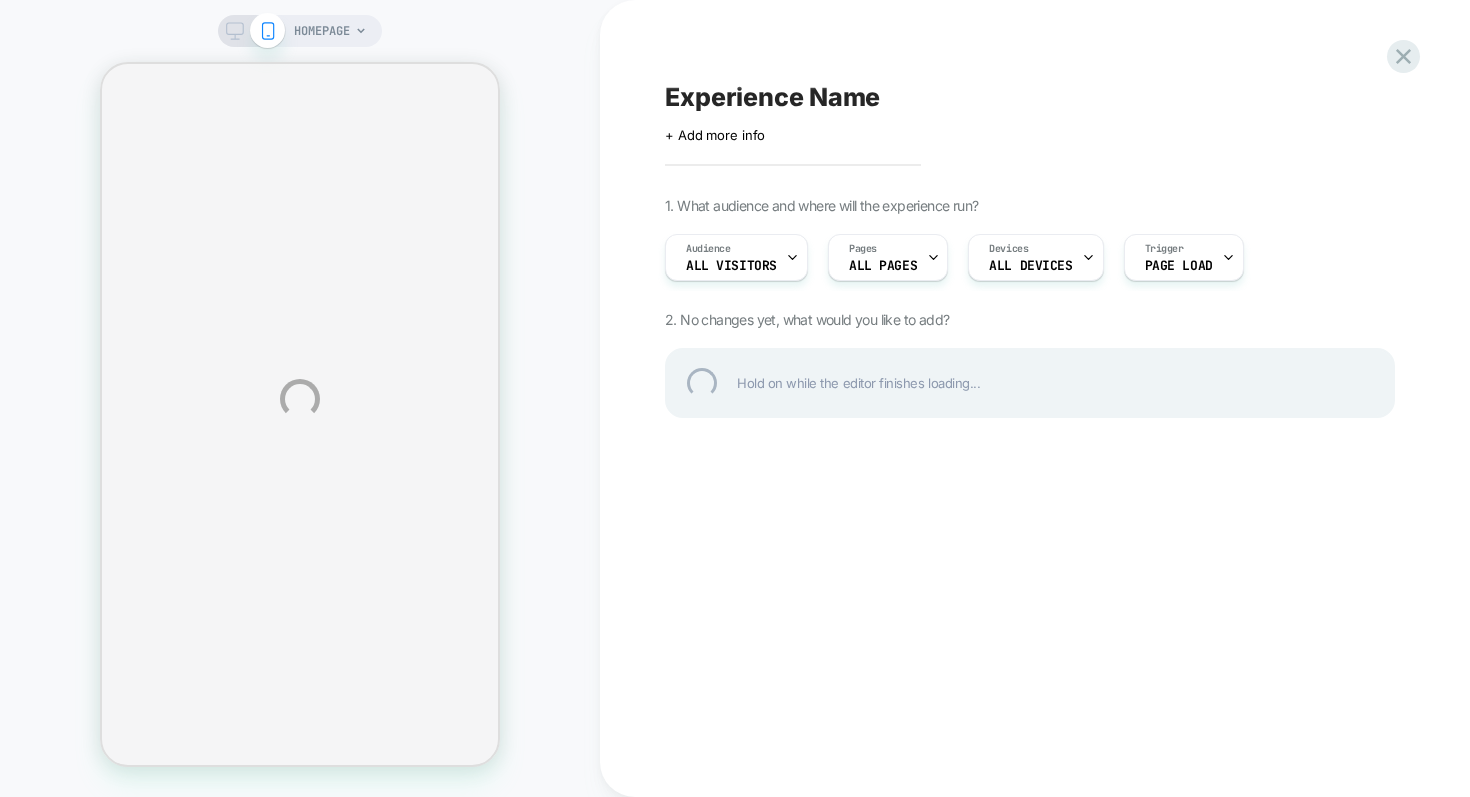 scroll, scrollTop: 0, scrollLeft: 0, axis: both 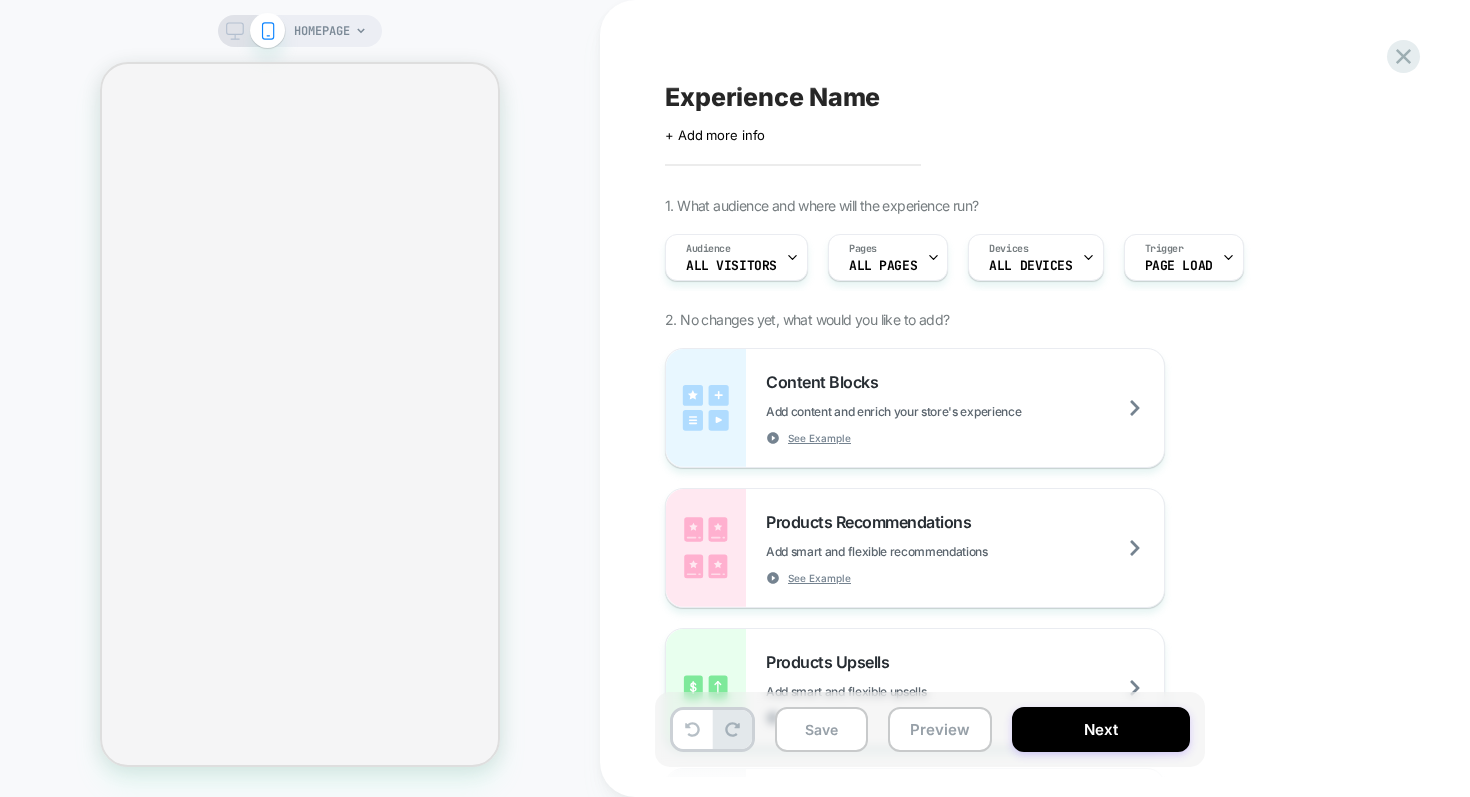 click on "HOMEPAGE" at bounding box center [322, 31] 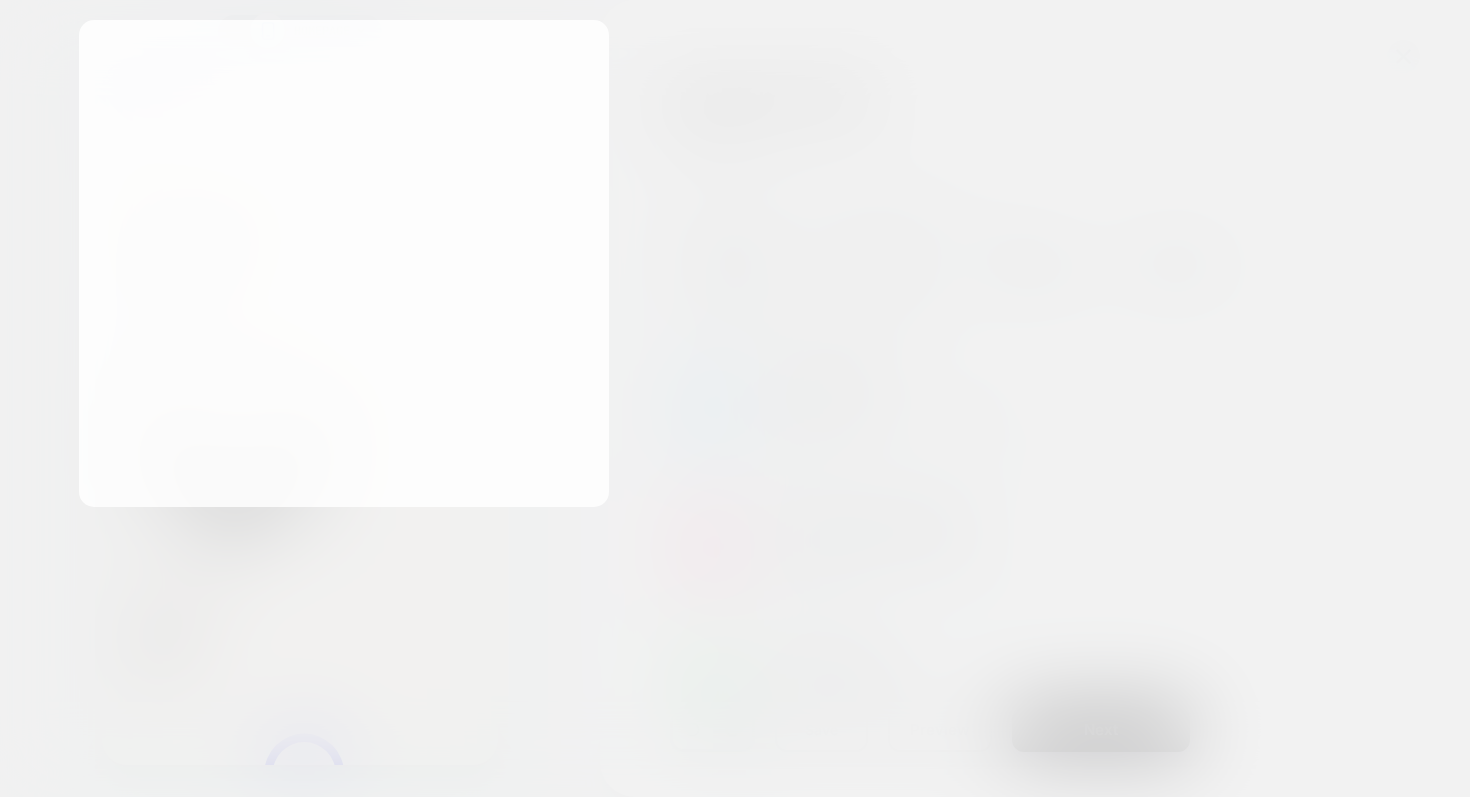 scroll, scrollTop: 0, scrollLeft: 0, axis: both 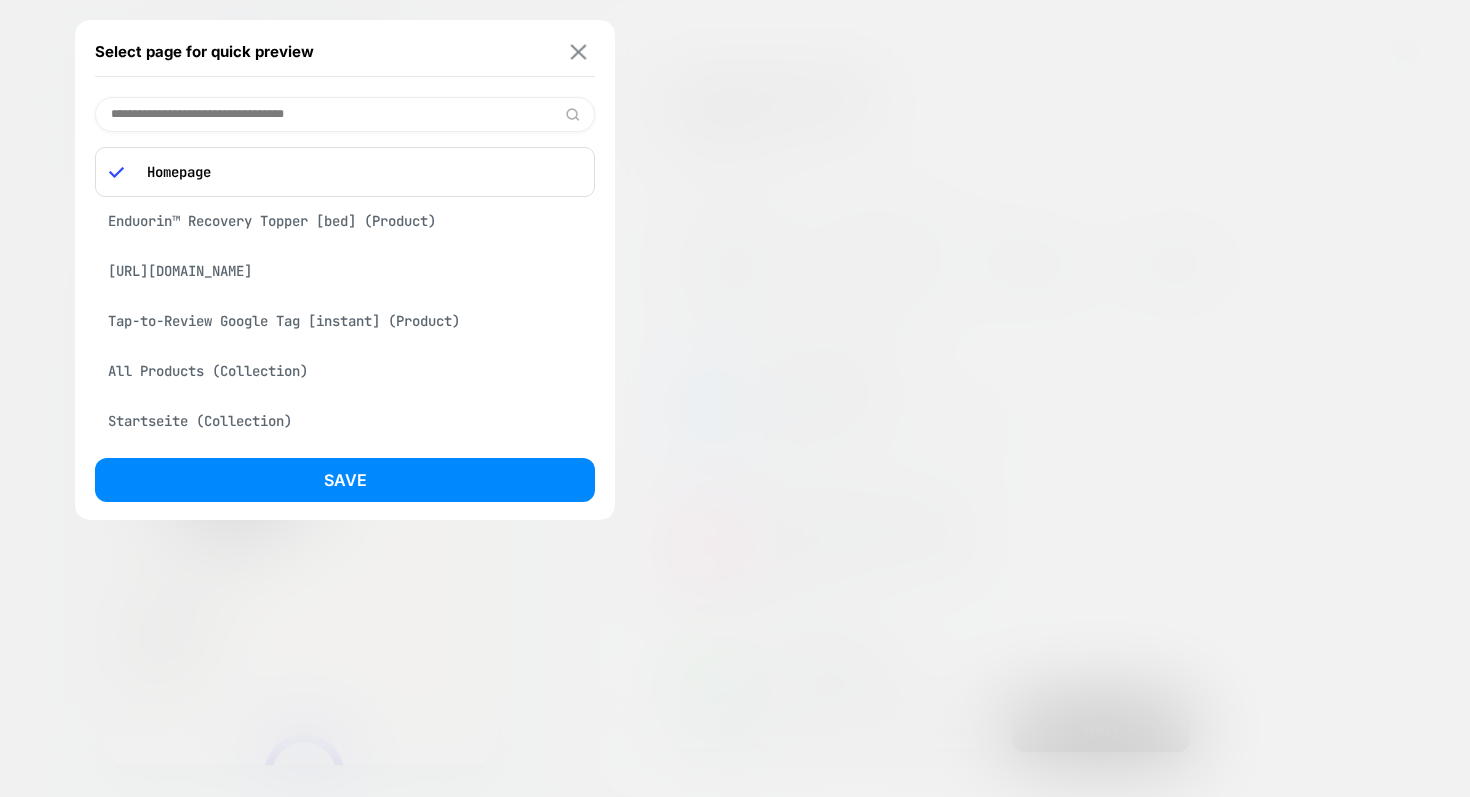 click at bounding box center [579, 51] 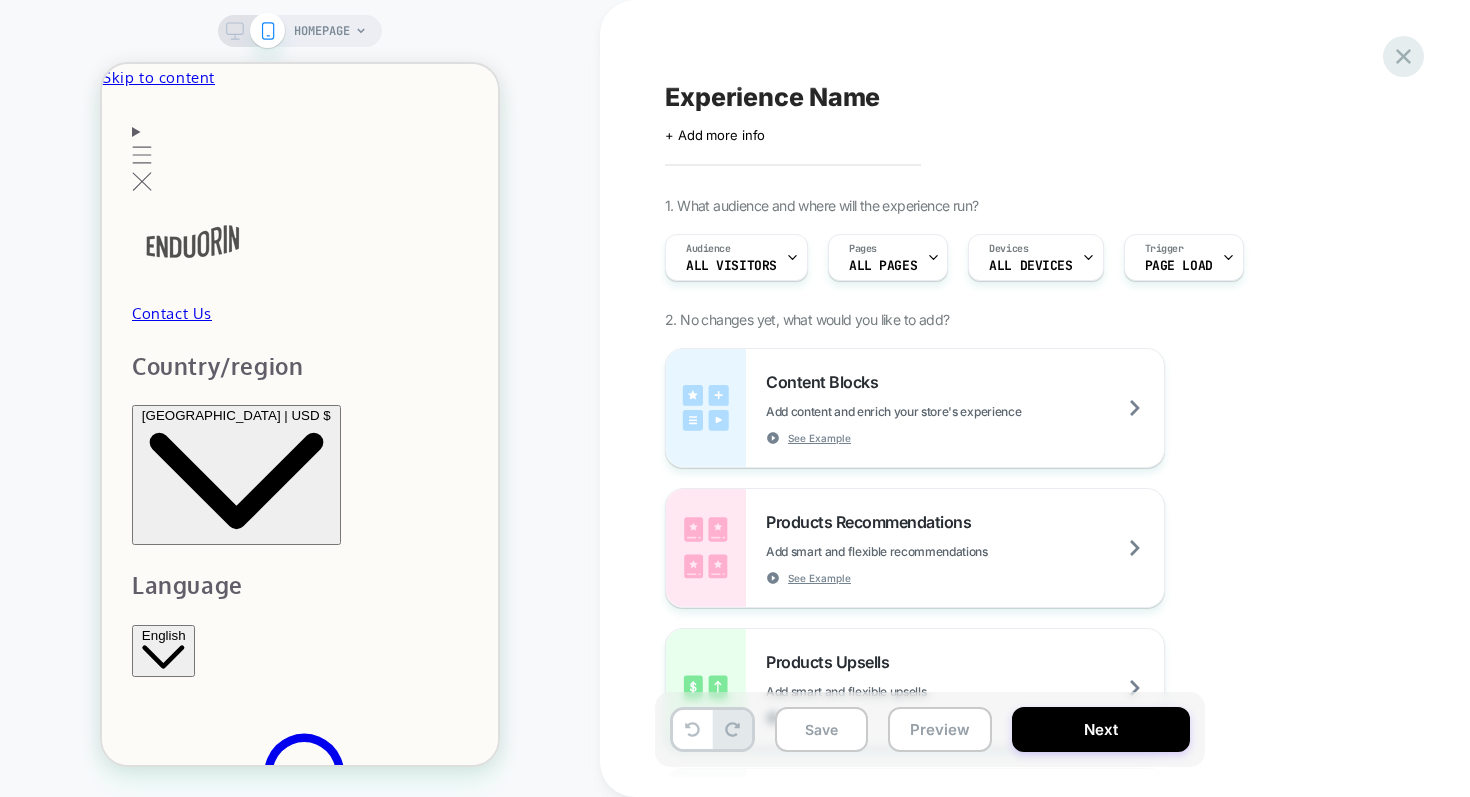 click 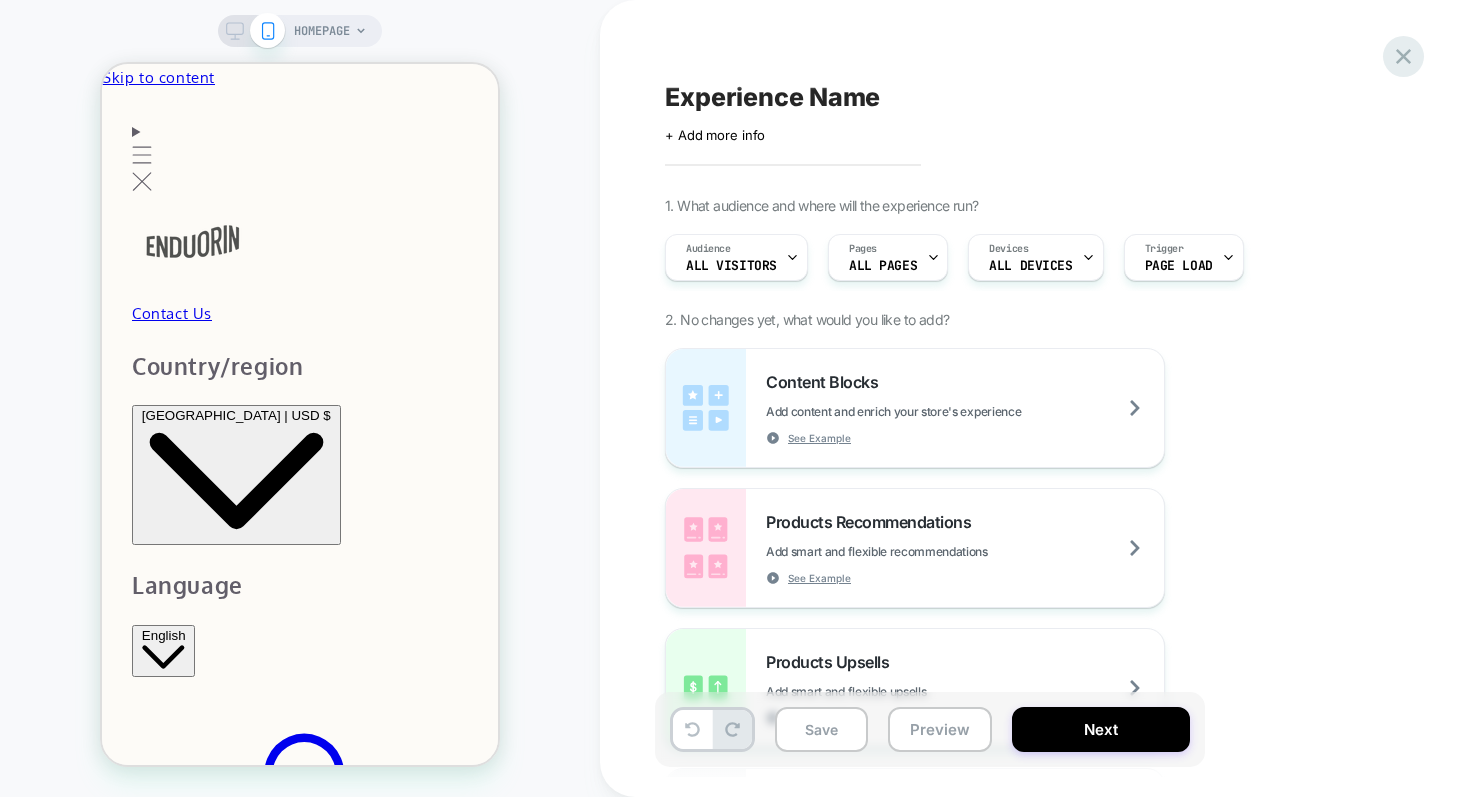 scroll, scrollTop: 0, scrollLeft: 0, axis: both 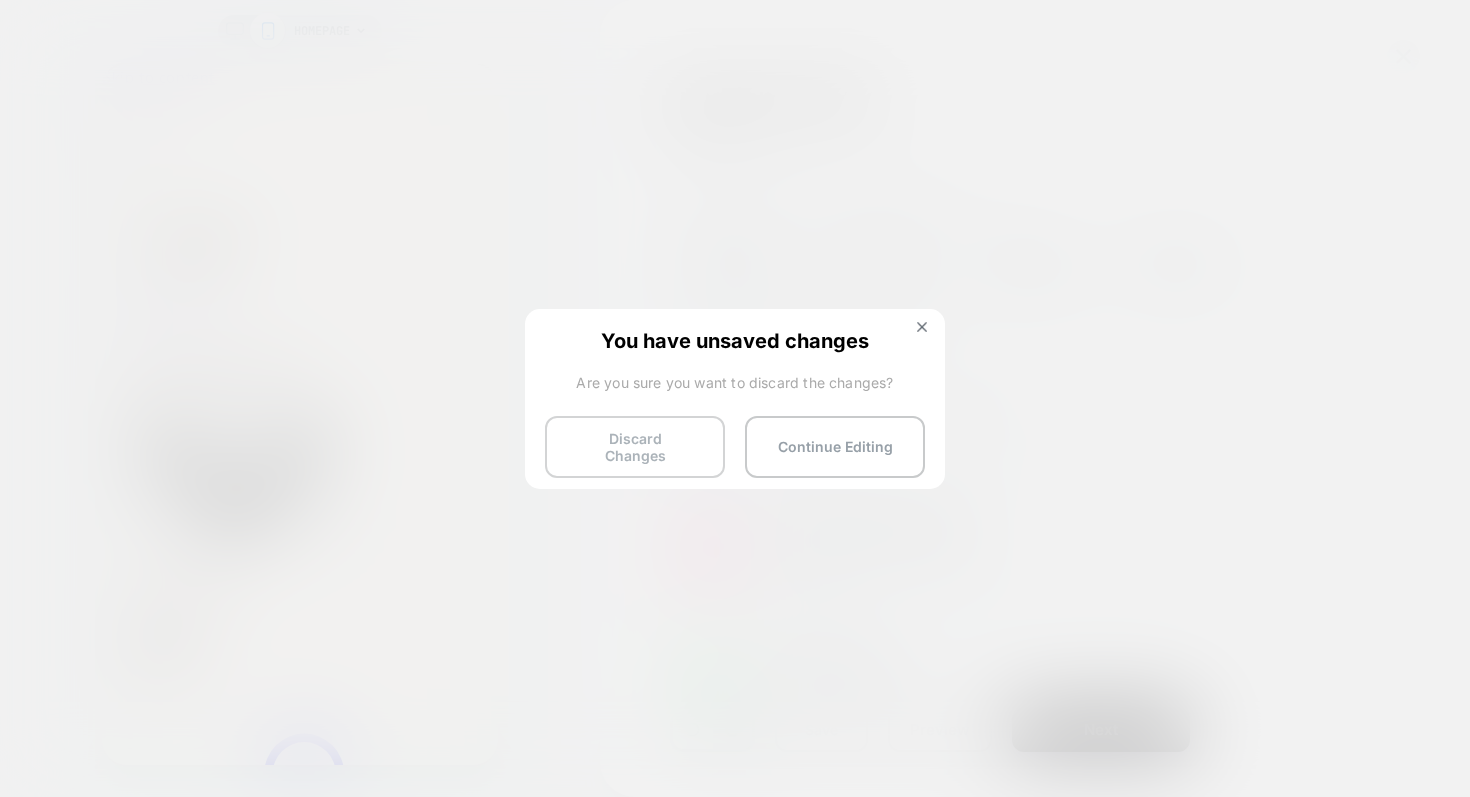 click on "Discard Changes" at bounding box center [635, 447] 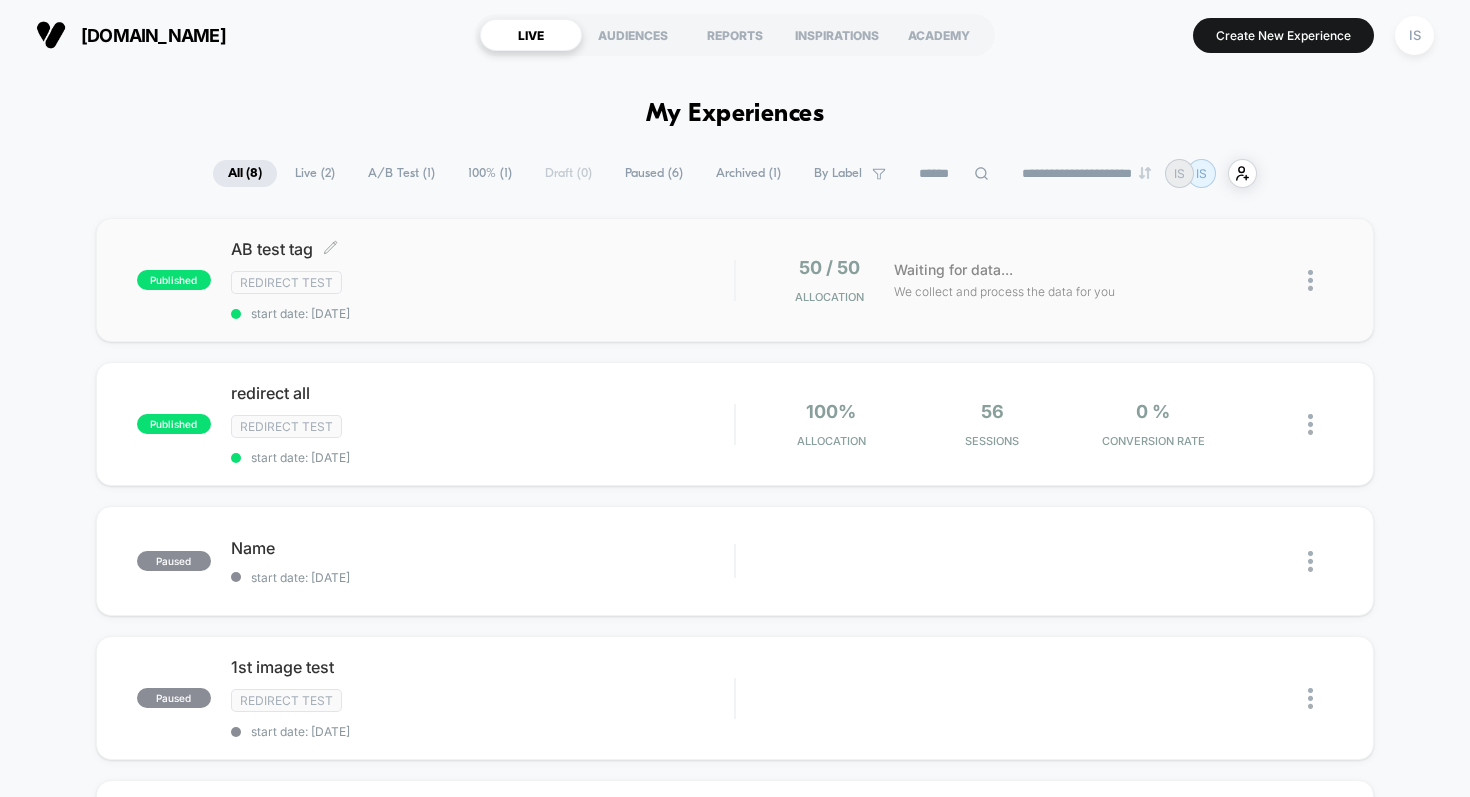 click on "Redirect Test" at bounding box center (483, 282) 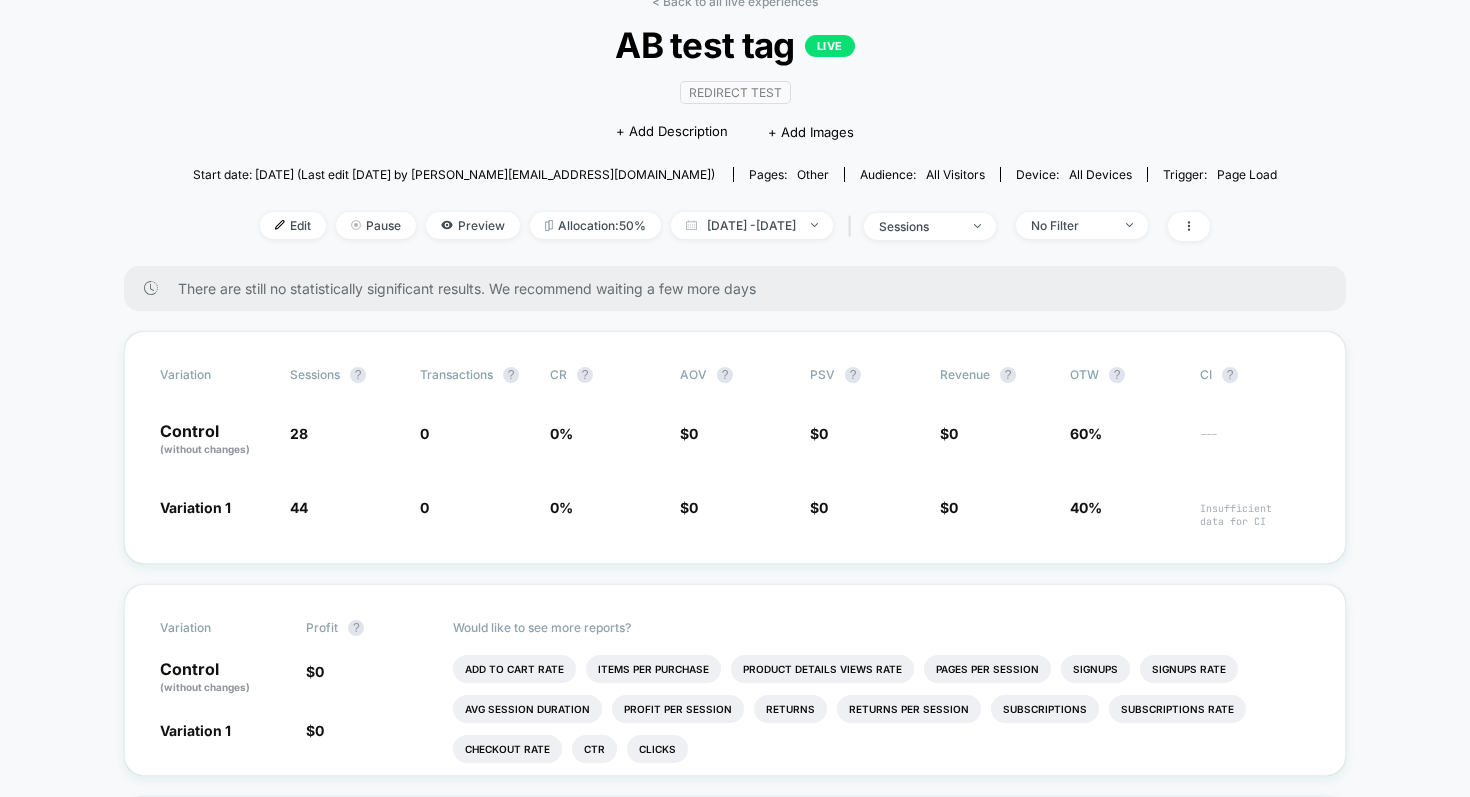scroll, scrollTop: 213, scrollLeft: 0, axis: vertical 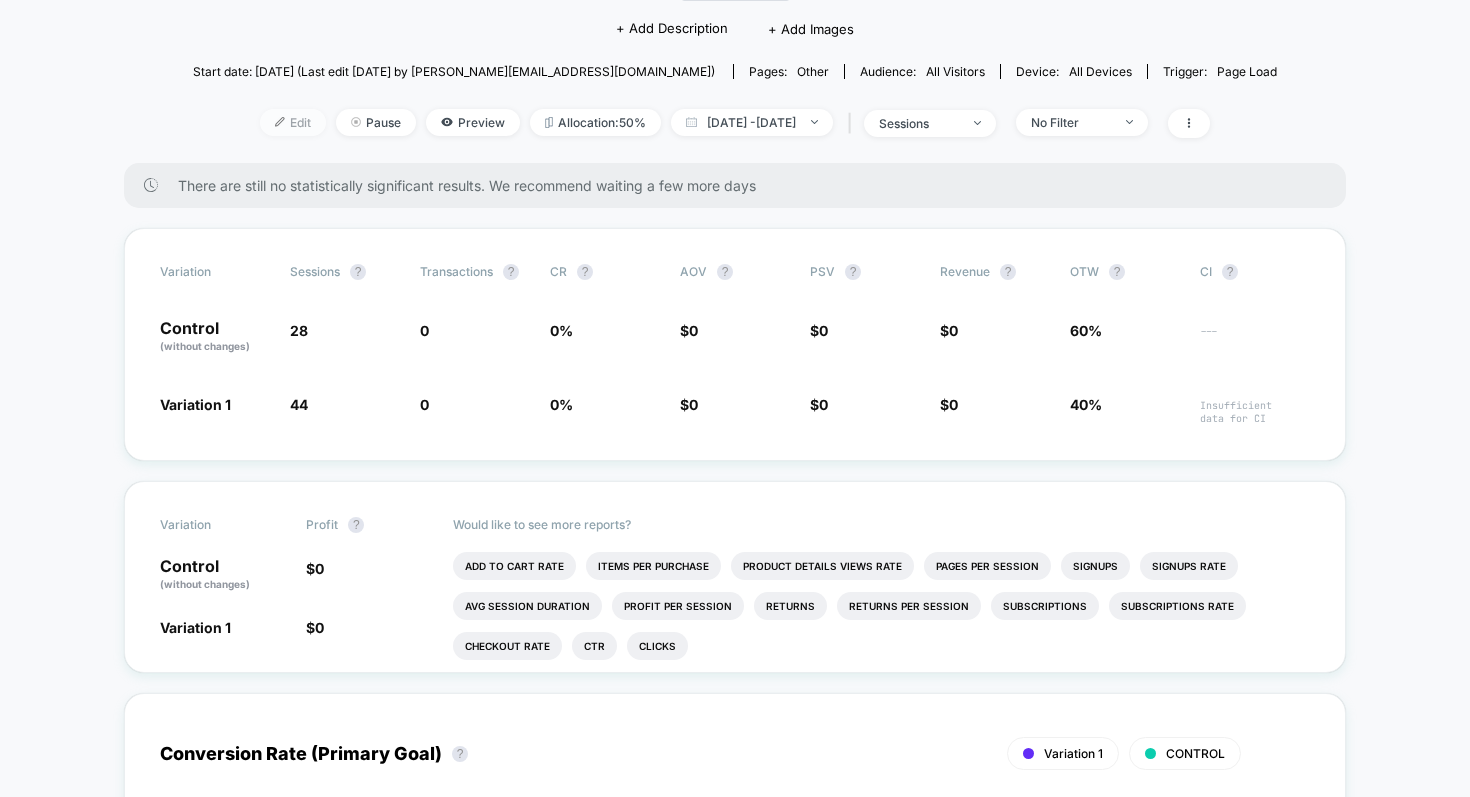 click on "Edit" at bounding box center (293, 122) 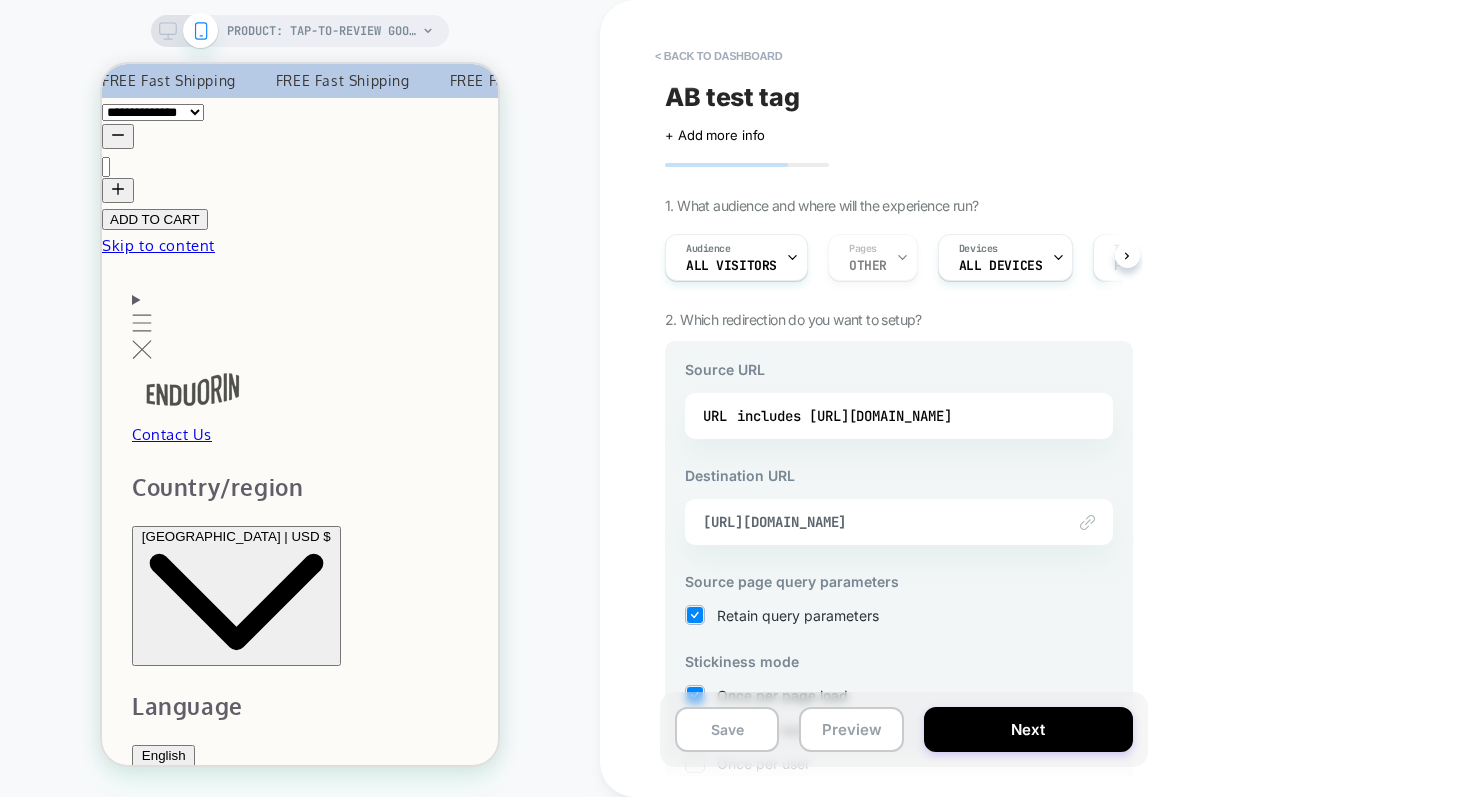scroll, scrollTop: 0, scrollLeft: 0, axis: both 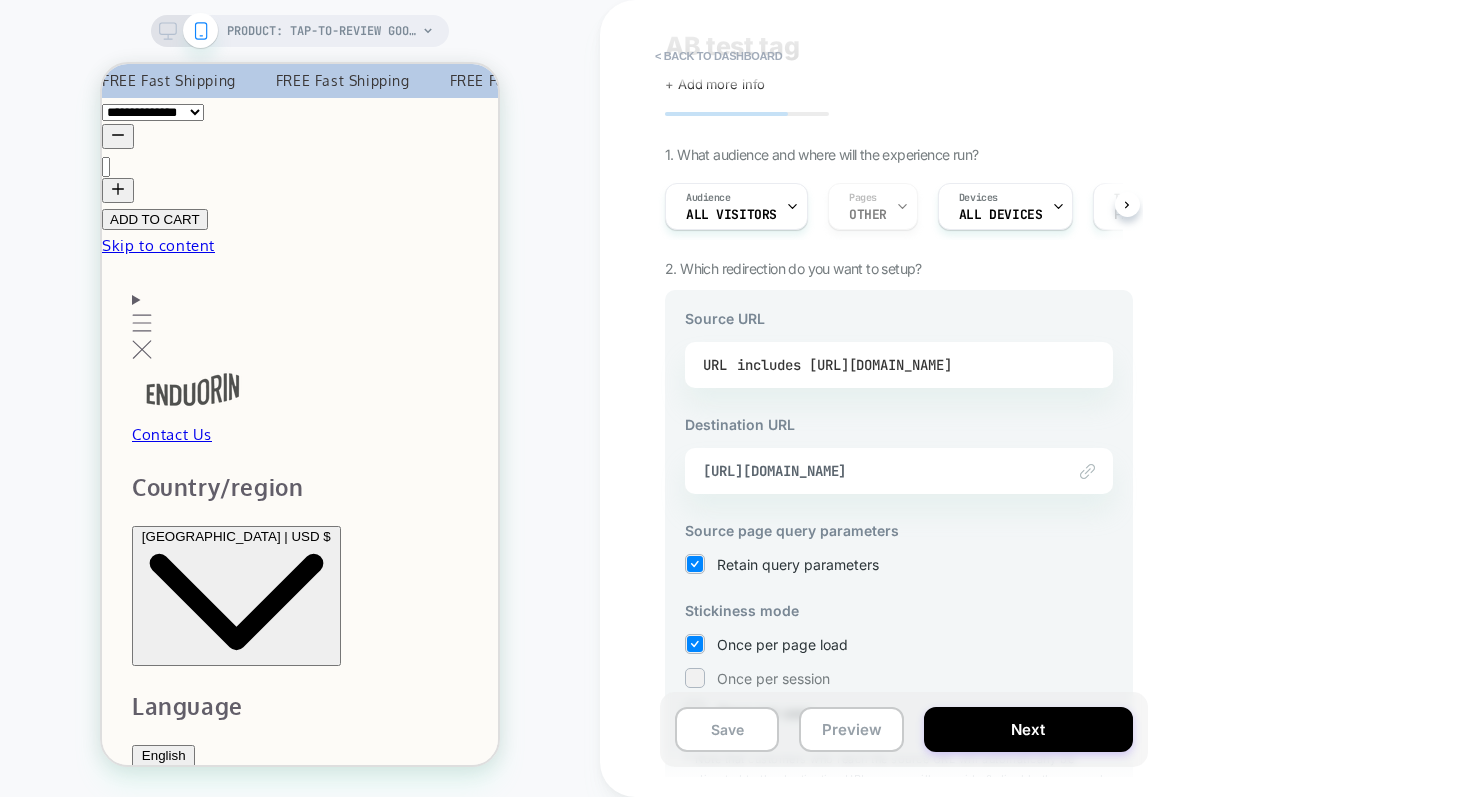 click on "includes   [URL][DOMAIN_NAME]" at bounding box center (844, 365) 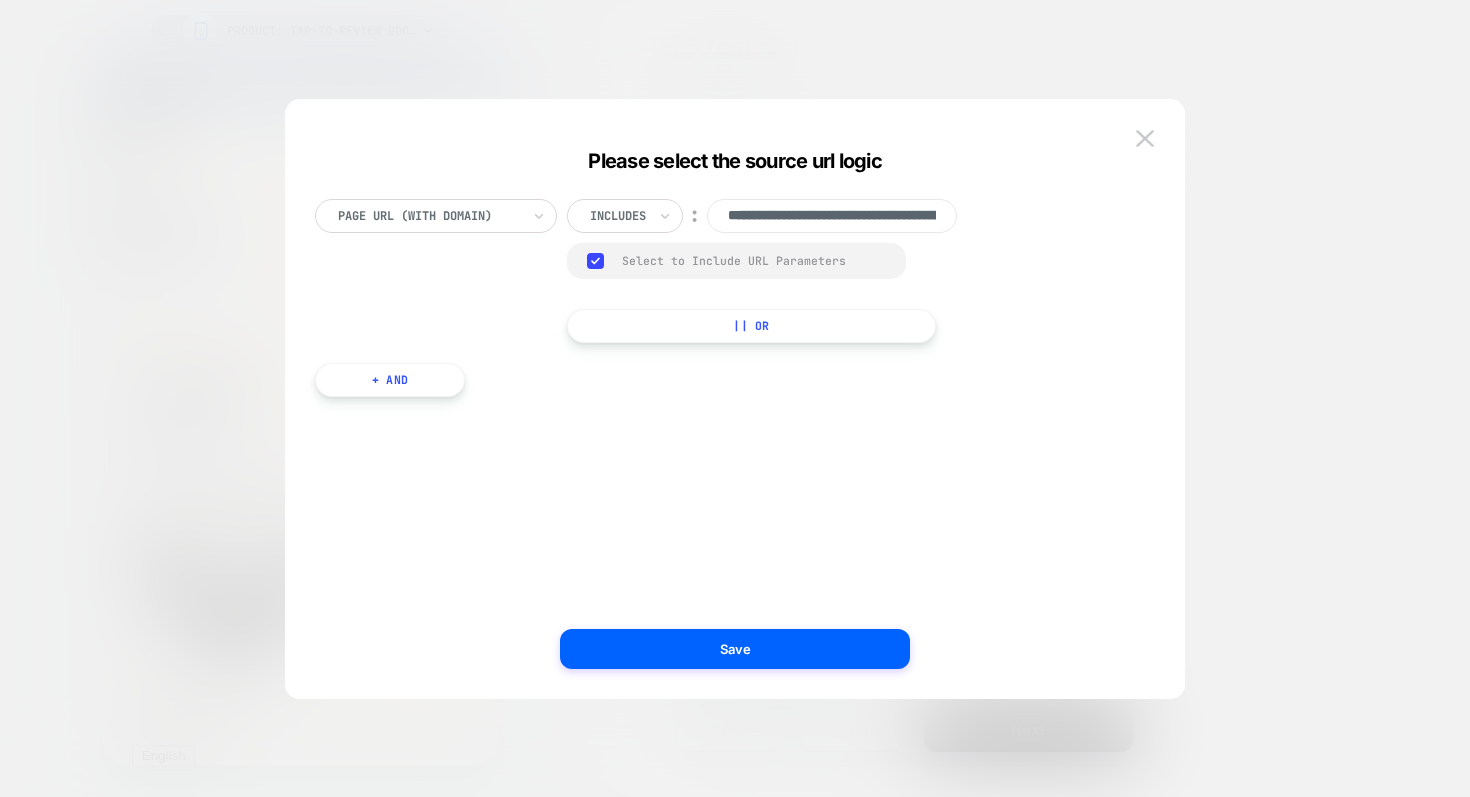 scroll, scrollTop: 0, scrollLeft: 196, axis: horizontal 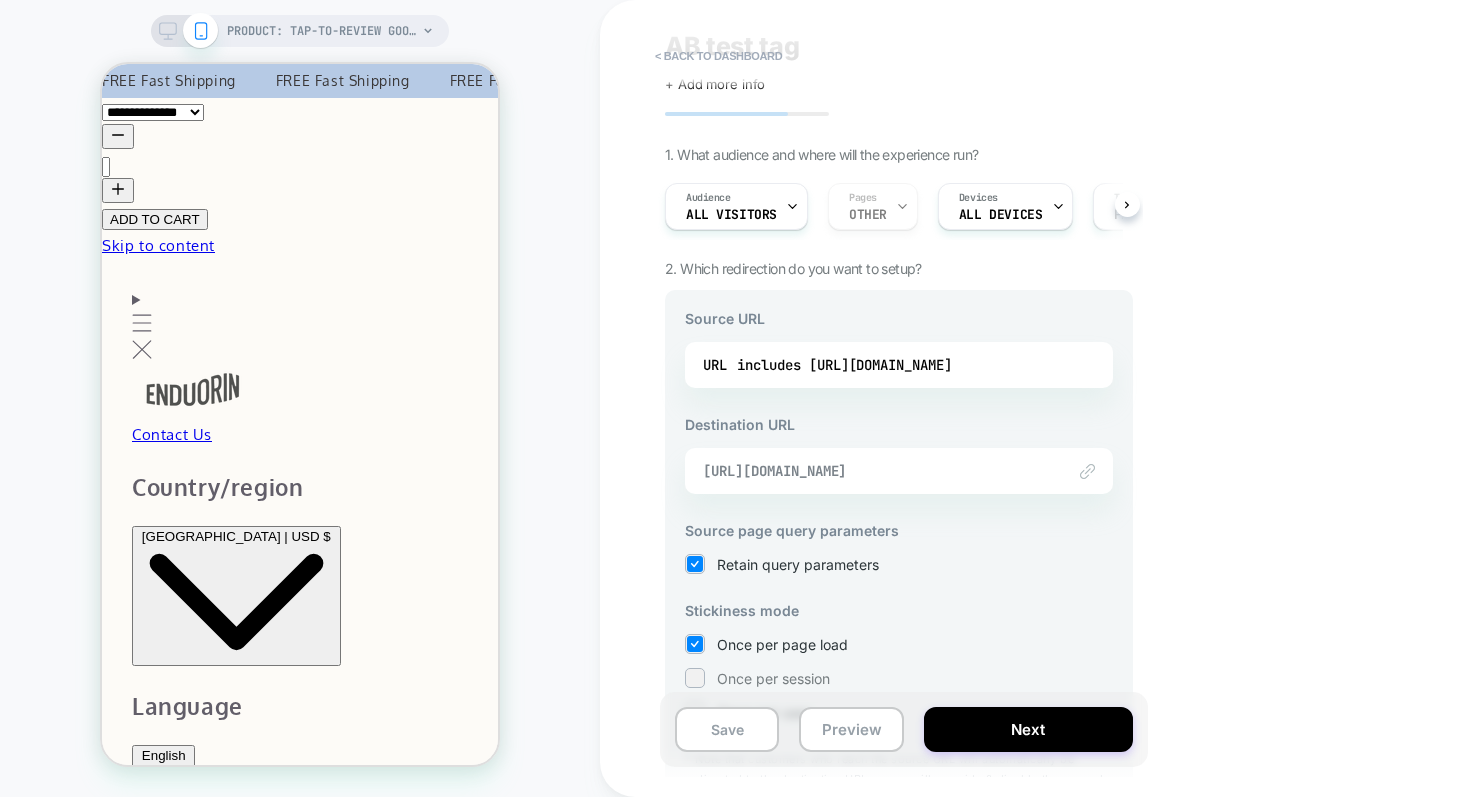 click on "[URL][DOMAIN_NAME]" at bounding box center (874, 471) 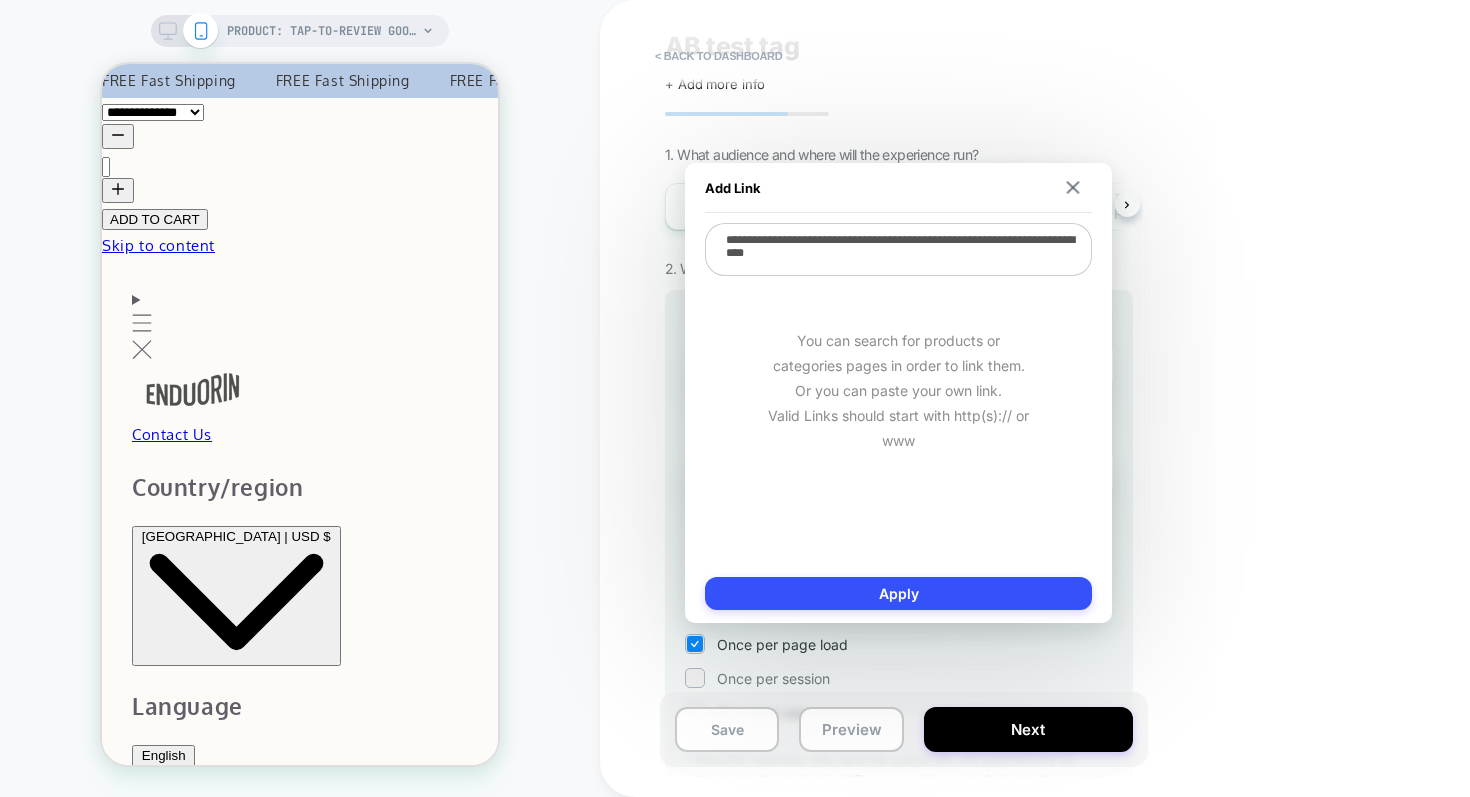scroll, scrollTop: 0, scrollLeft: 298, axis: horizontal 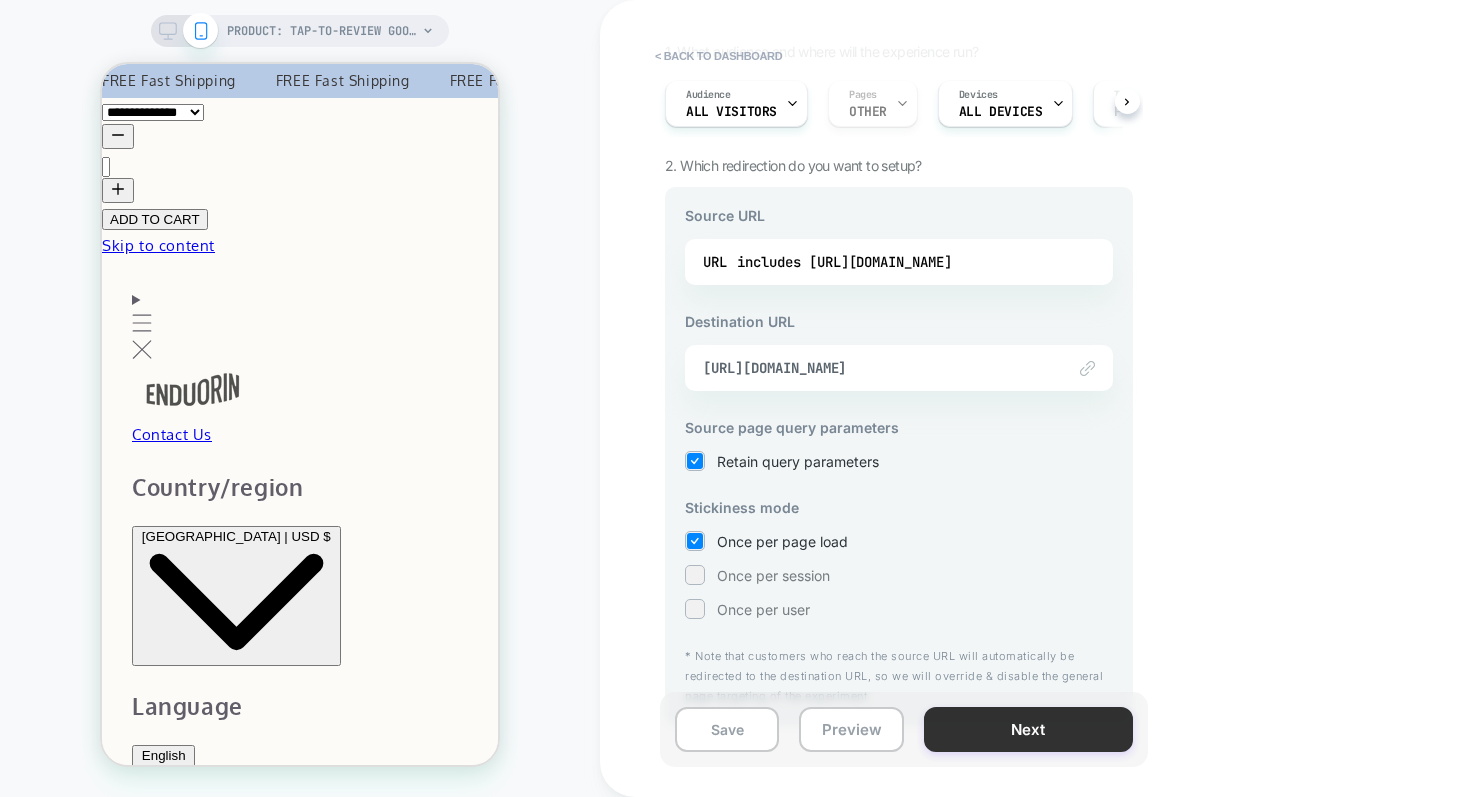 click on "Next" at bounding box center [1028, 729] 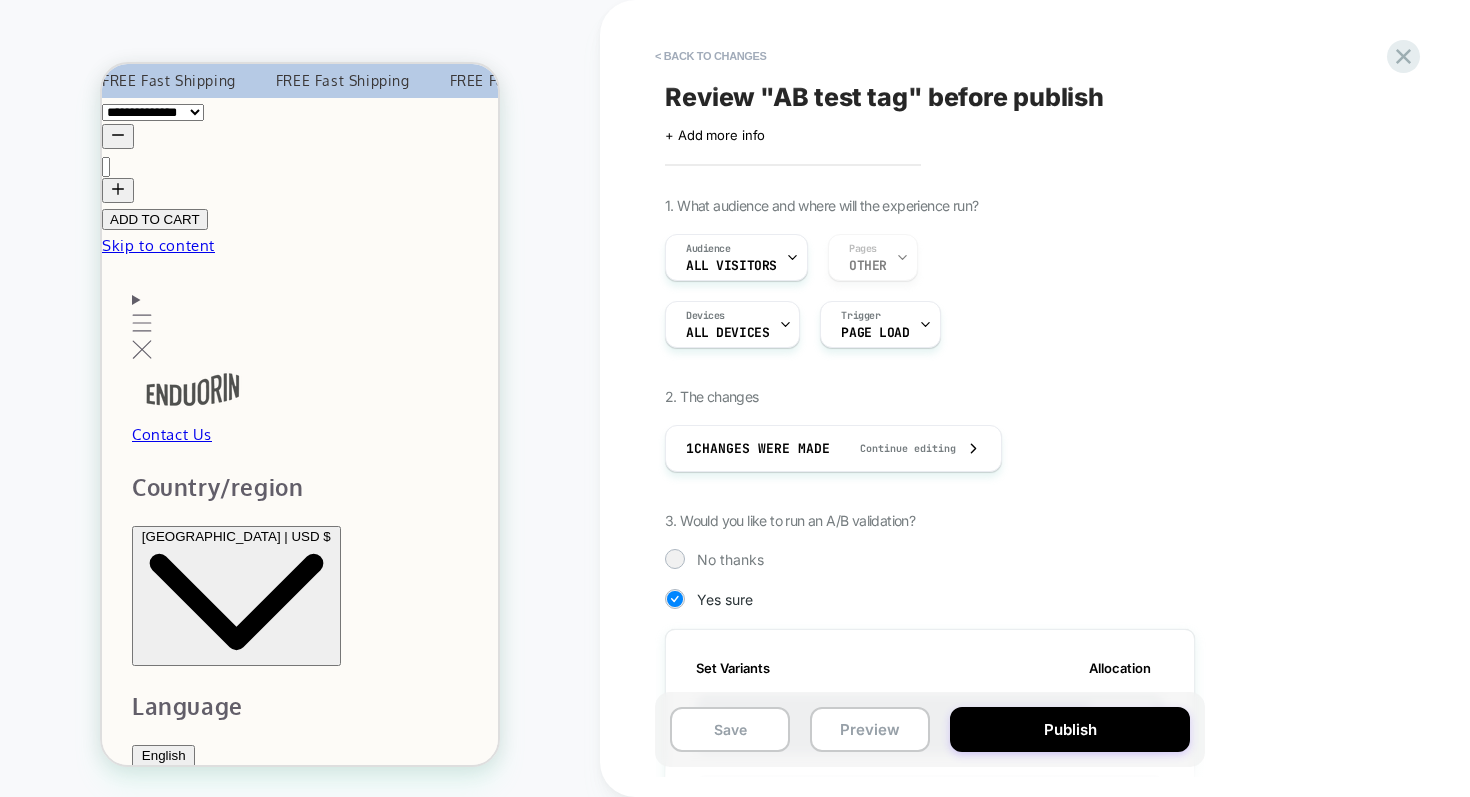 scroll, scrollTop: 0, scrollLeft: 298, axis: horizontal 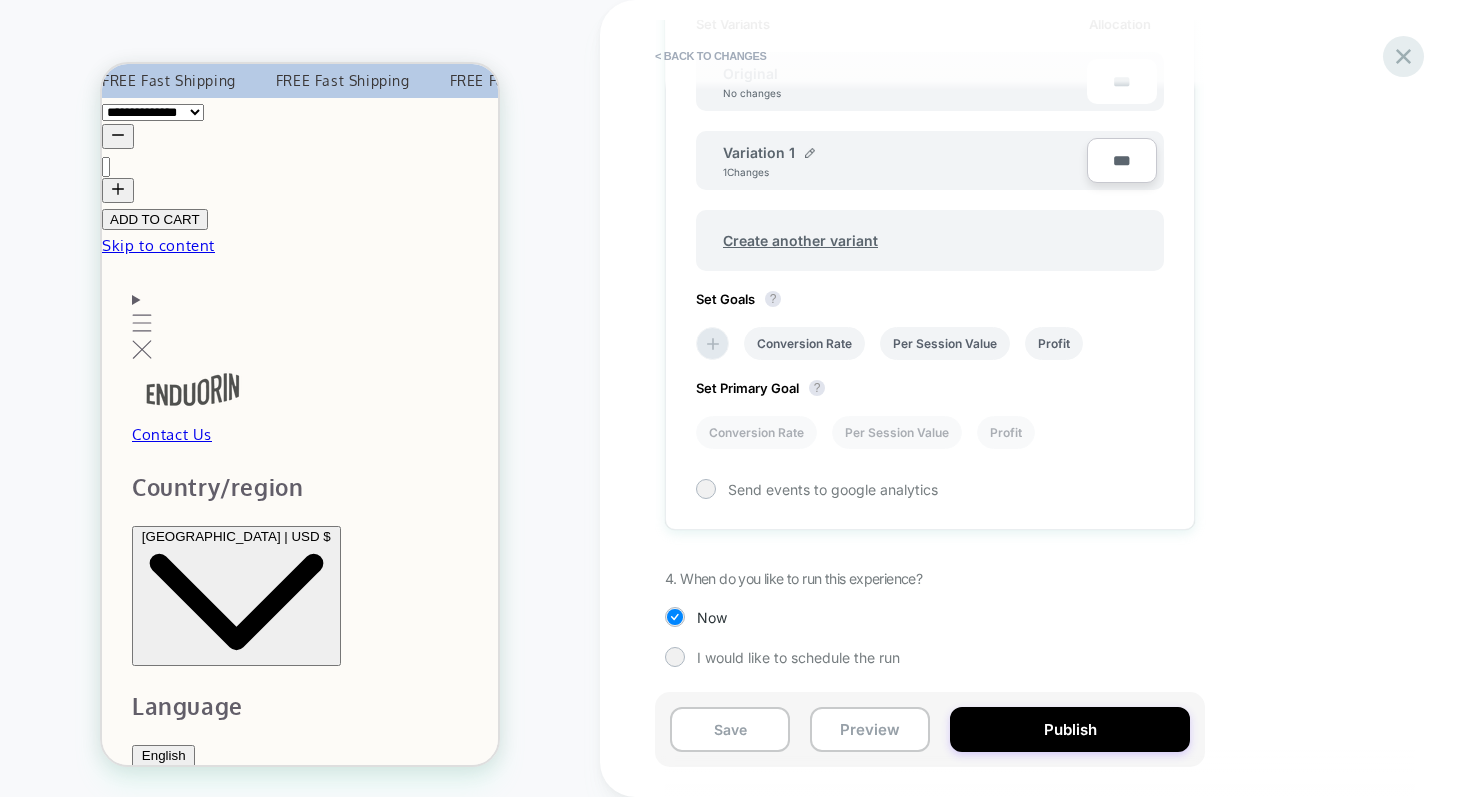 click 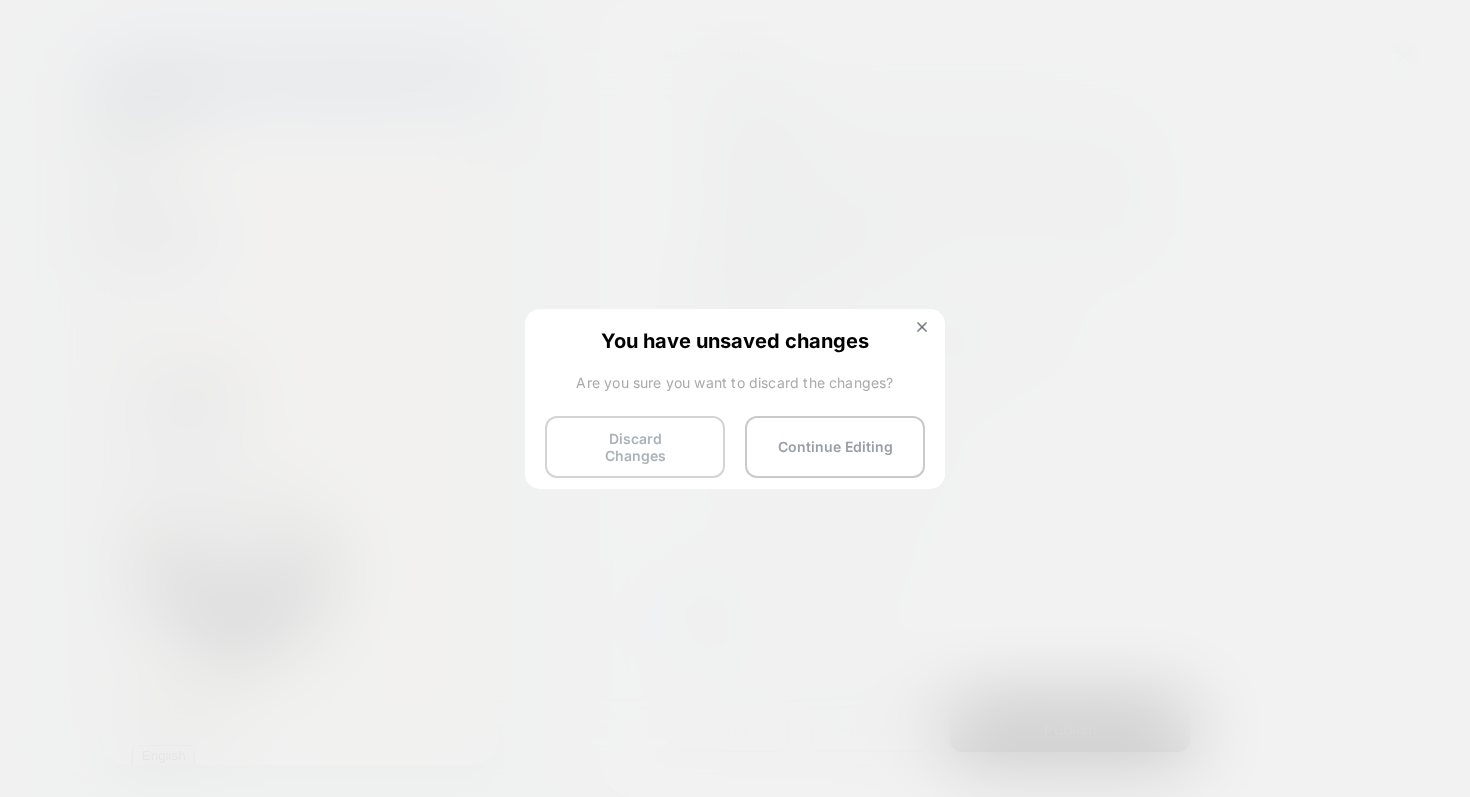 scroll, scrollTop: 0, scrollLeft: 298, axis: horizontal 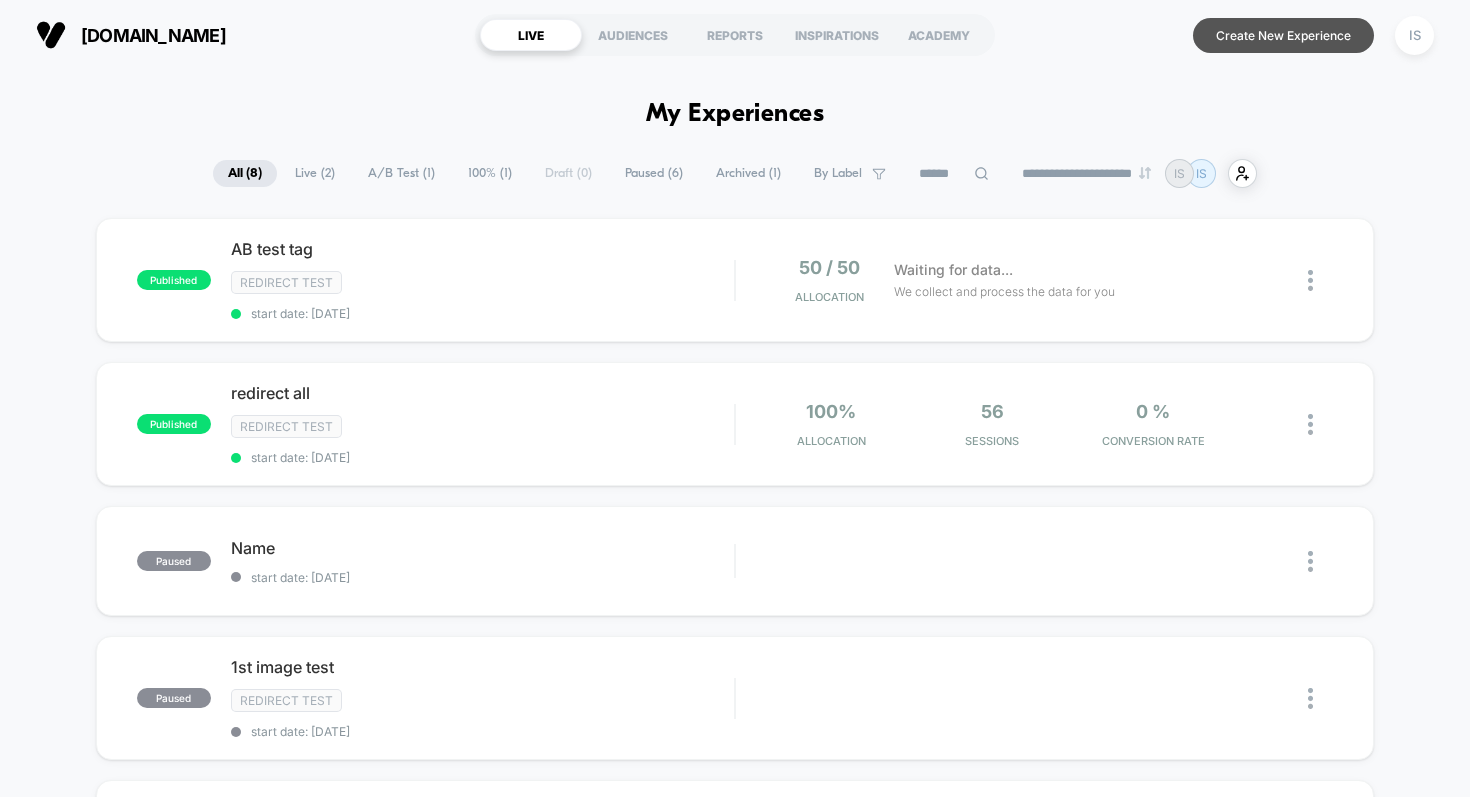 click on "Create New Experience" at bounding box center (1283, 35) 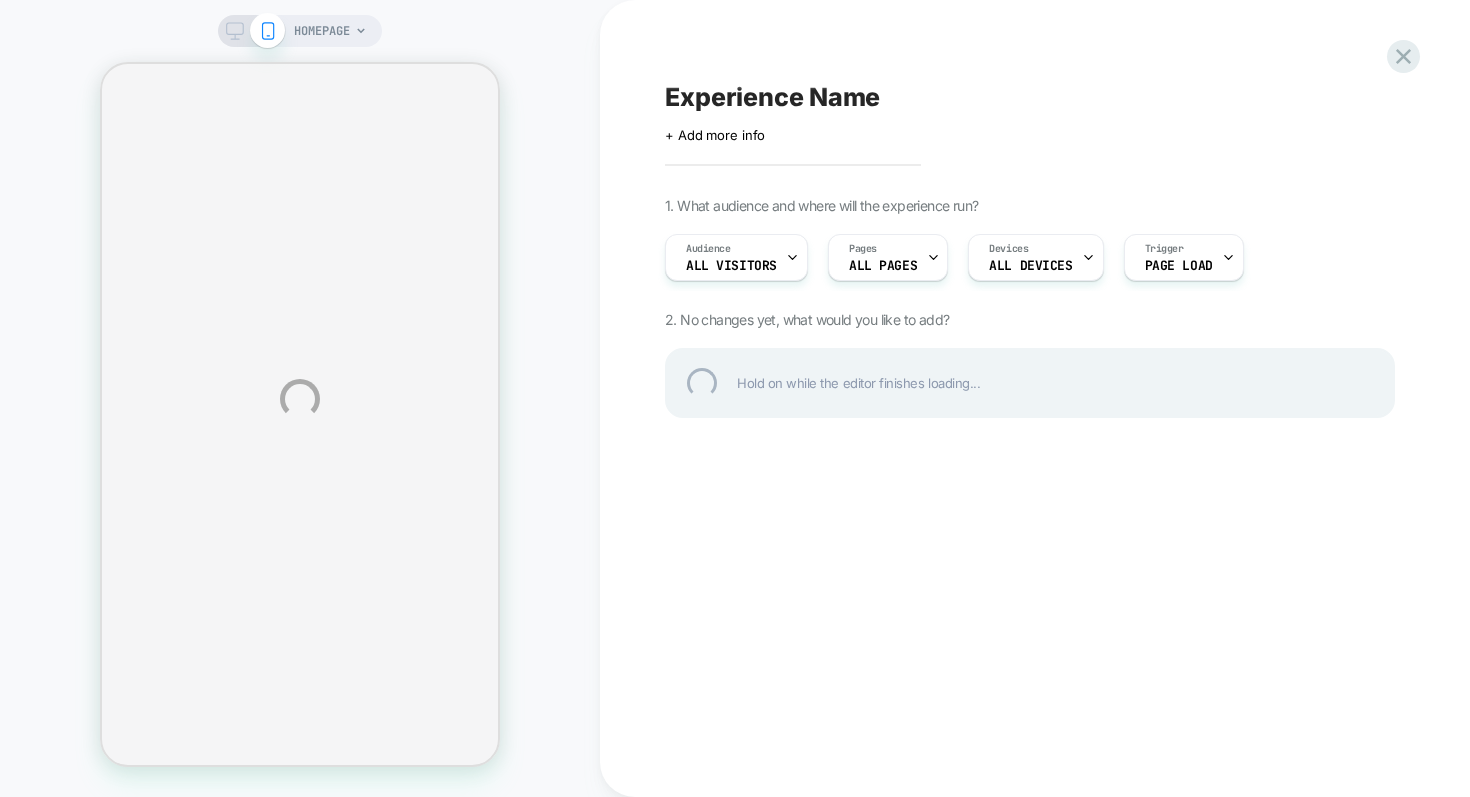 click on "HOMEPAGE Experience Name Click to edit experience details + Add more info 1. What audience and where will the experience run? Audience All Visitors Pages ALL PAGES Devices ALL DEVICES Trigger Page Load 2. No changes yet, what would you like to add? Hold on while the editor finishes loading..." at bounding box center (735, 398) 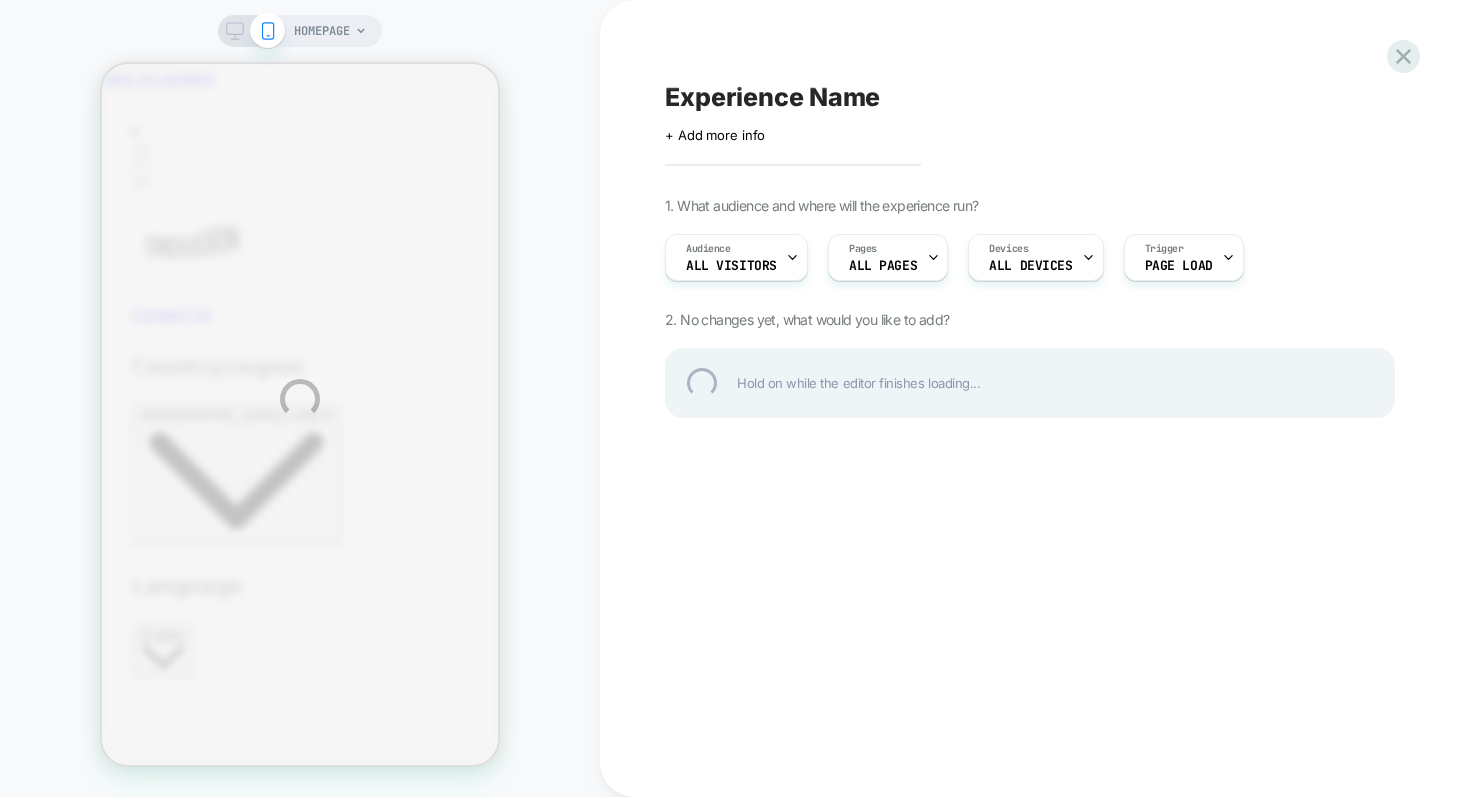 scroll, scrollTop: 0, scrollLeft: 0, axis: both 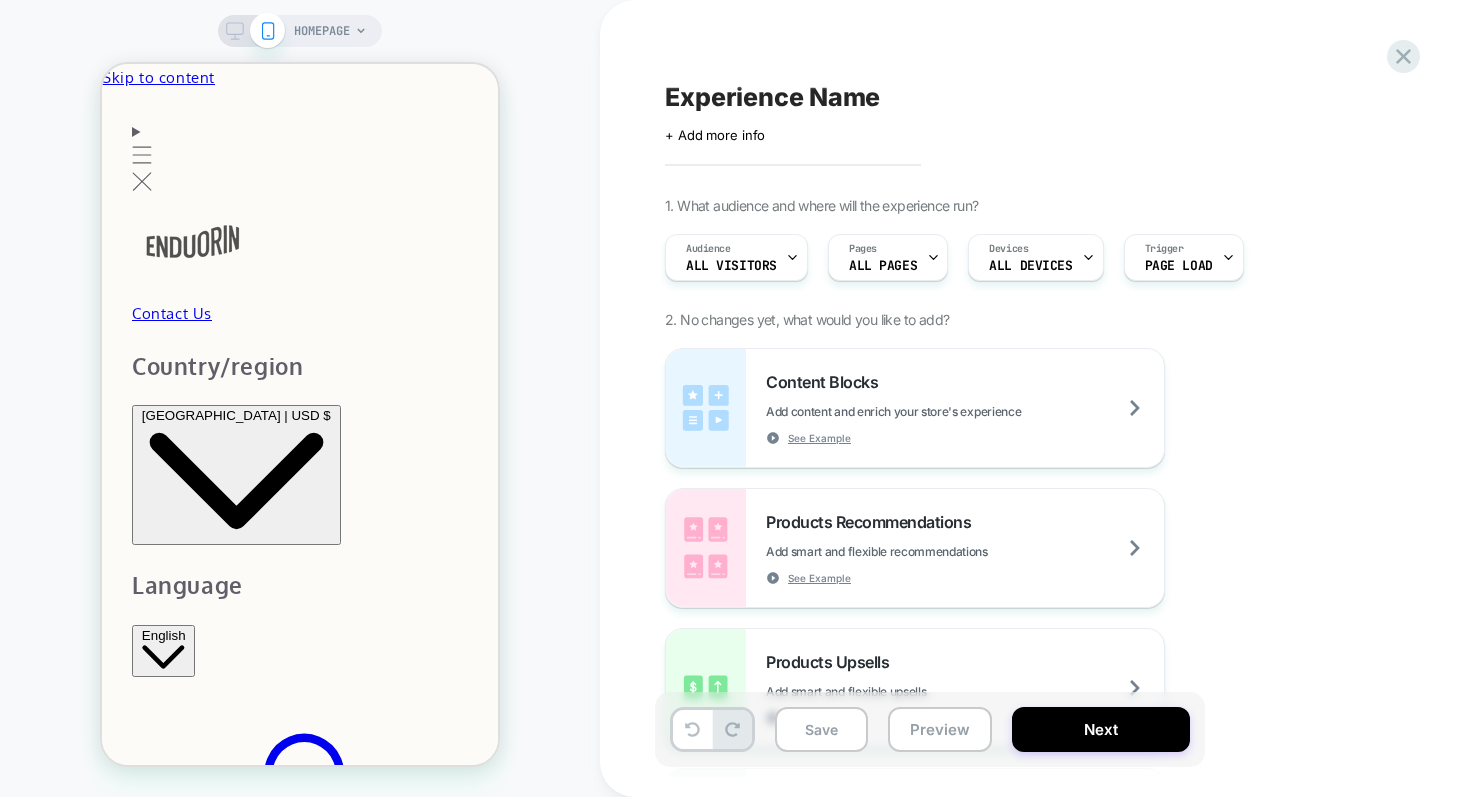 click on "HOMEPAGE" at bounding box center [330, 31] 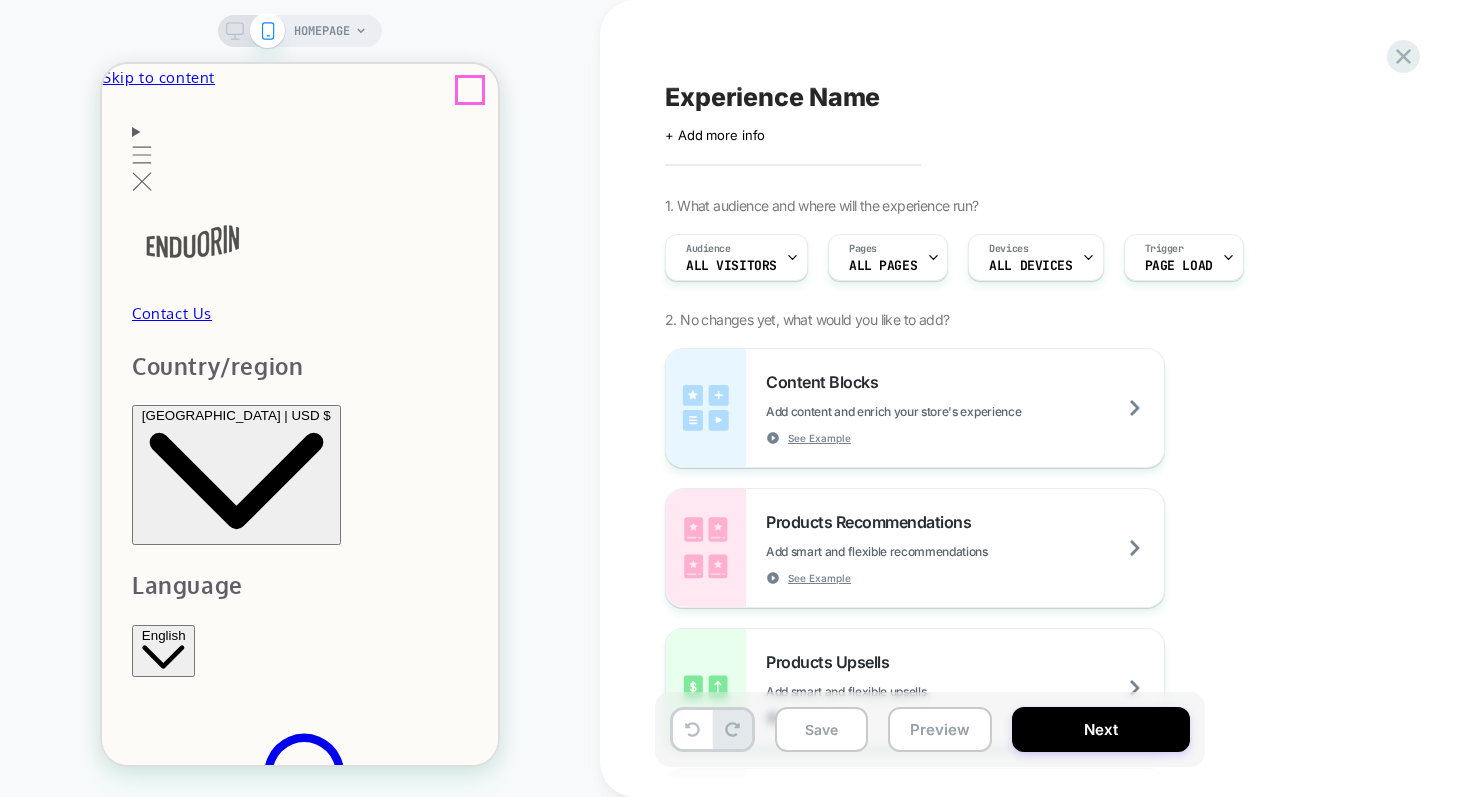 click at bounding box center (110, 3526) 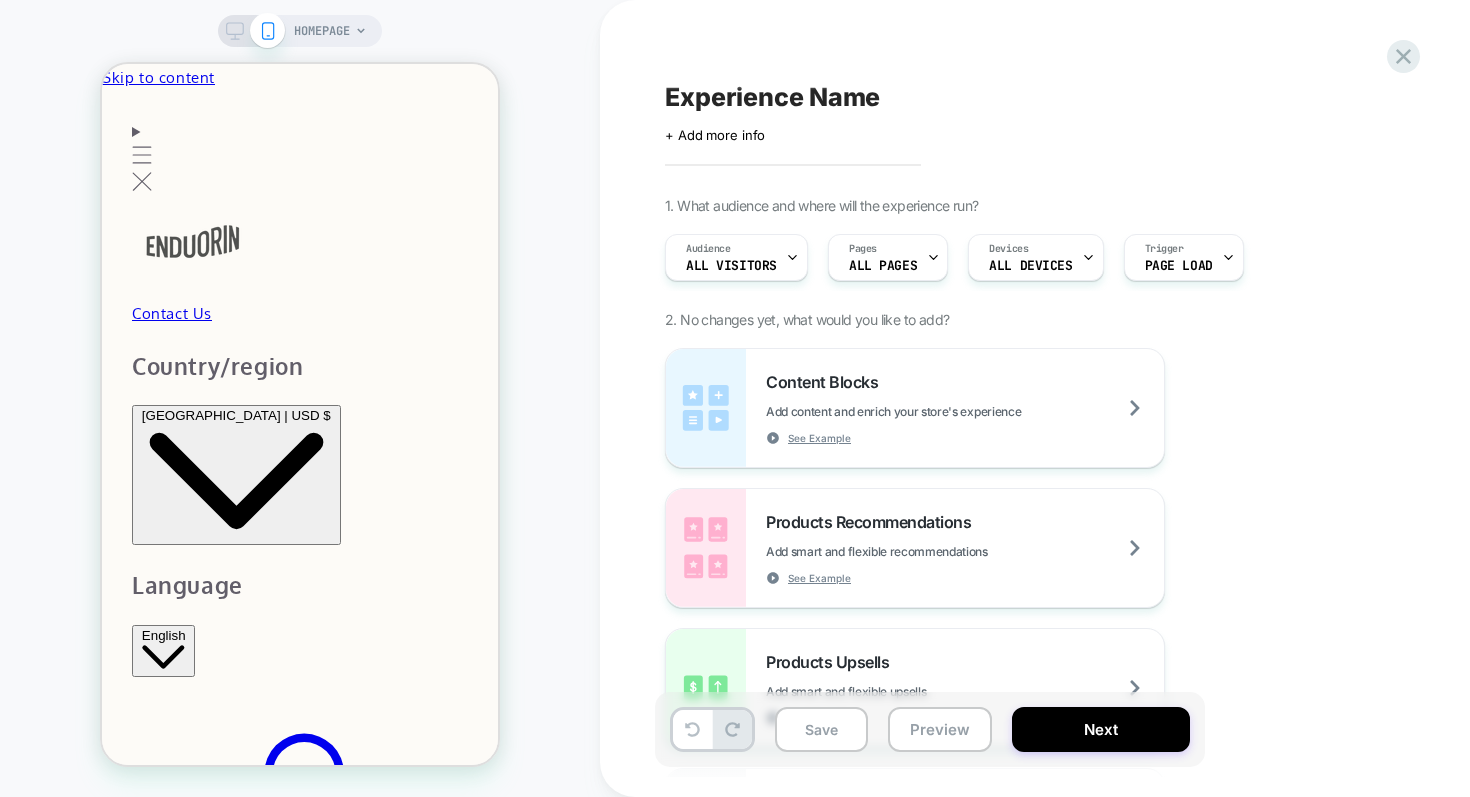 click on "HOMEPAGE" at bounding box center (322, 31) 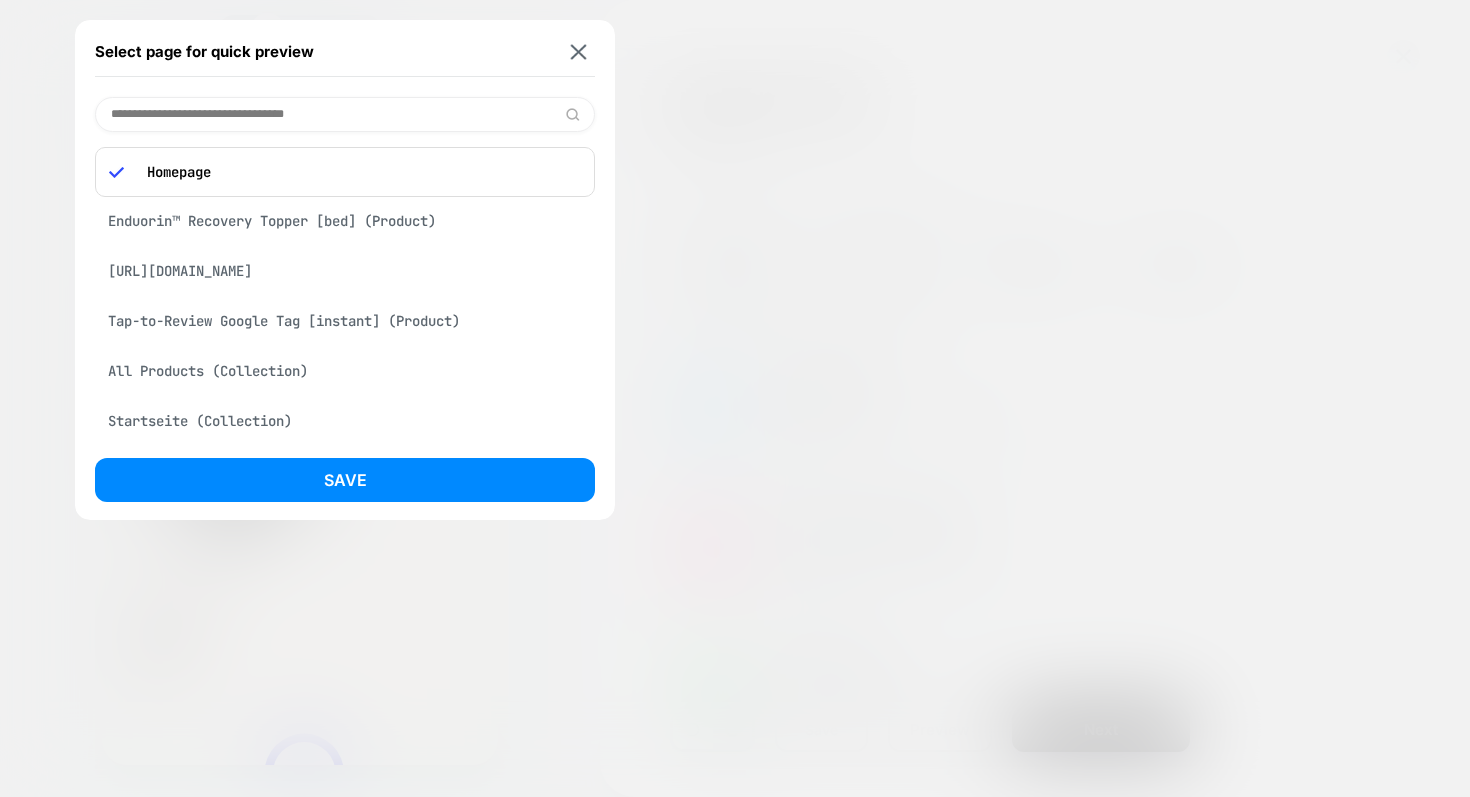 scroll, scrollTop: 68, scrollLeft: 0, axis: vertical 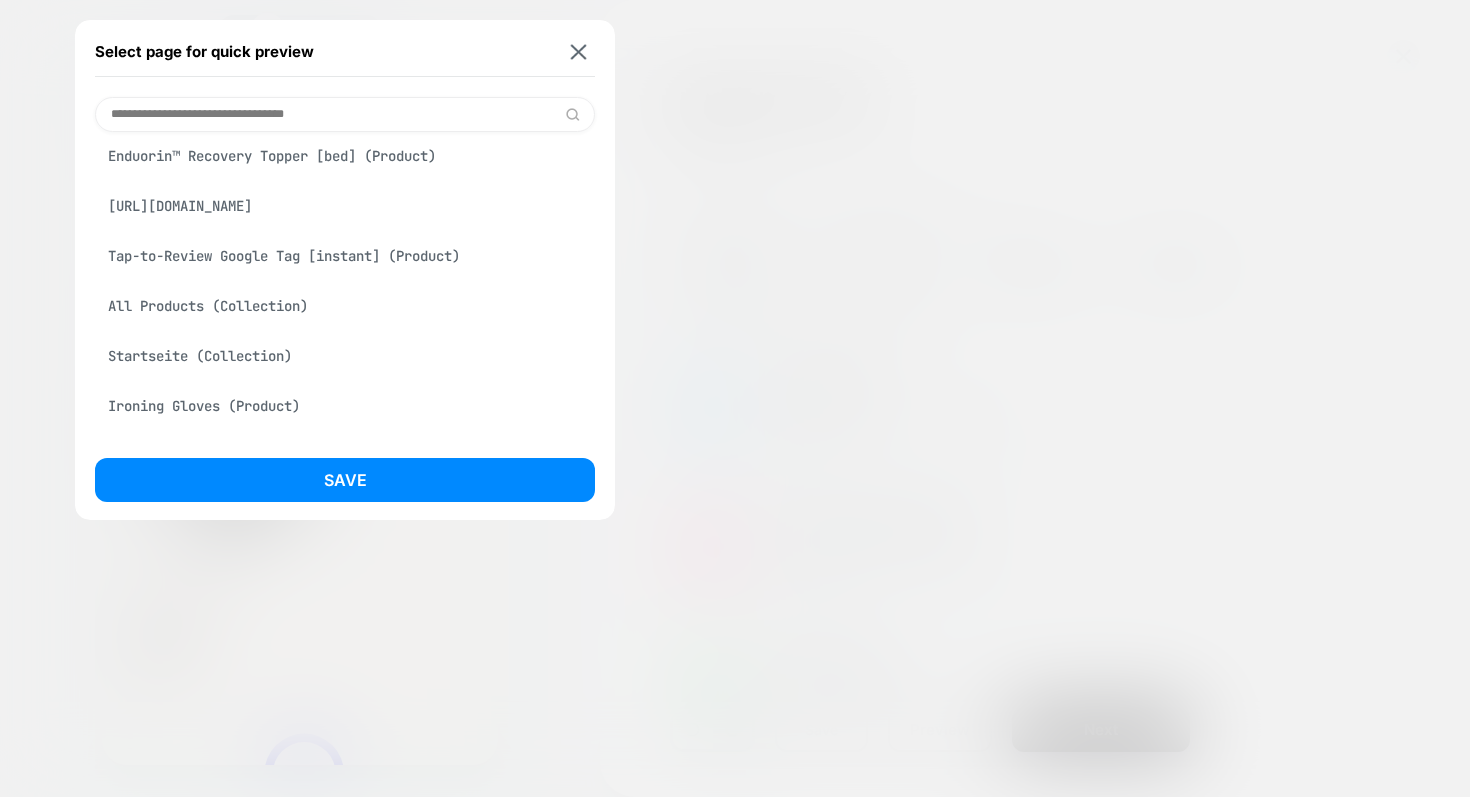 click on "Tap-to-Review Google Tag [instant] (Product)" at bounding box center [345, 256] 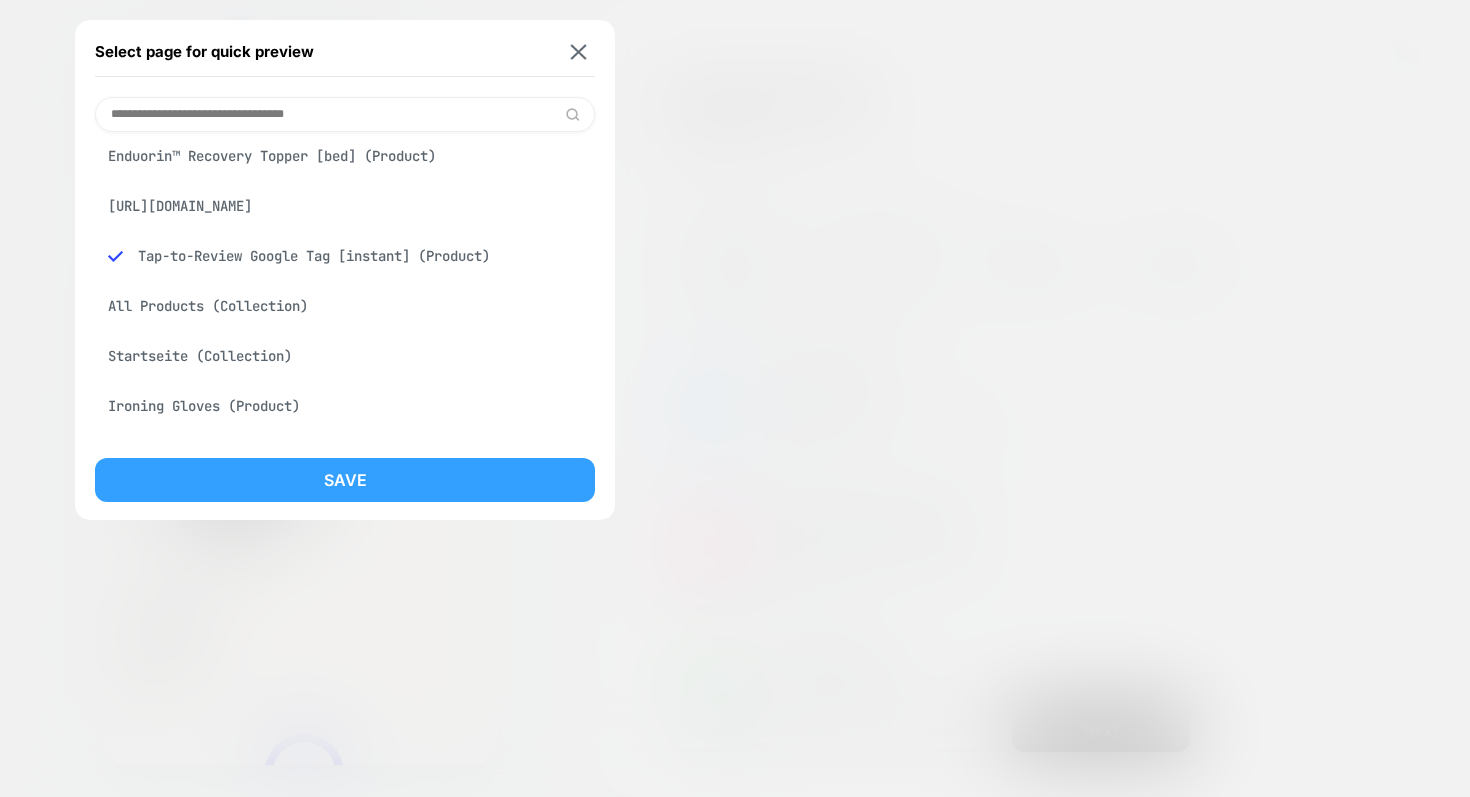 click on "Save" at bounding box center [345, 480] 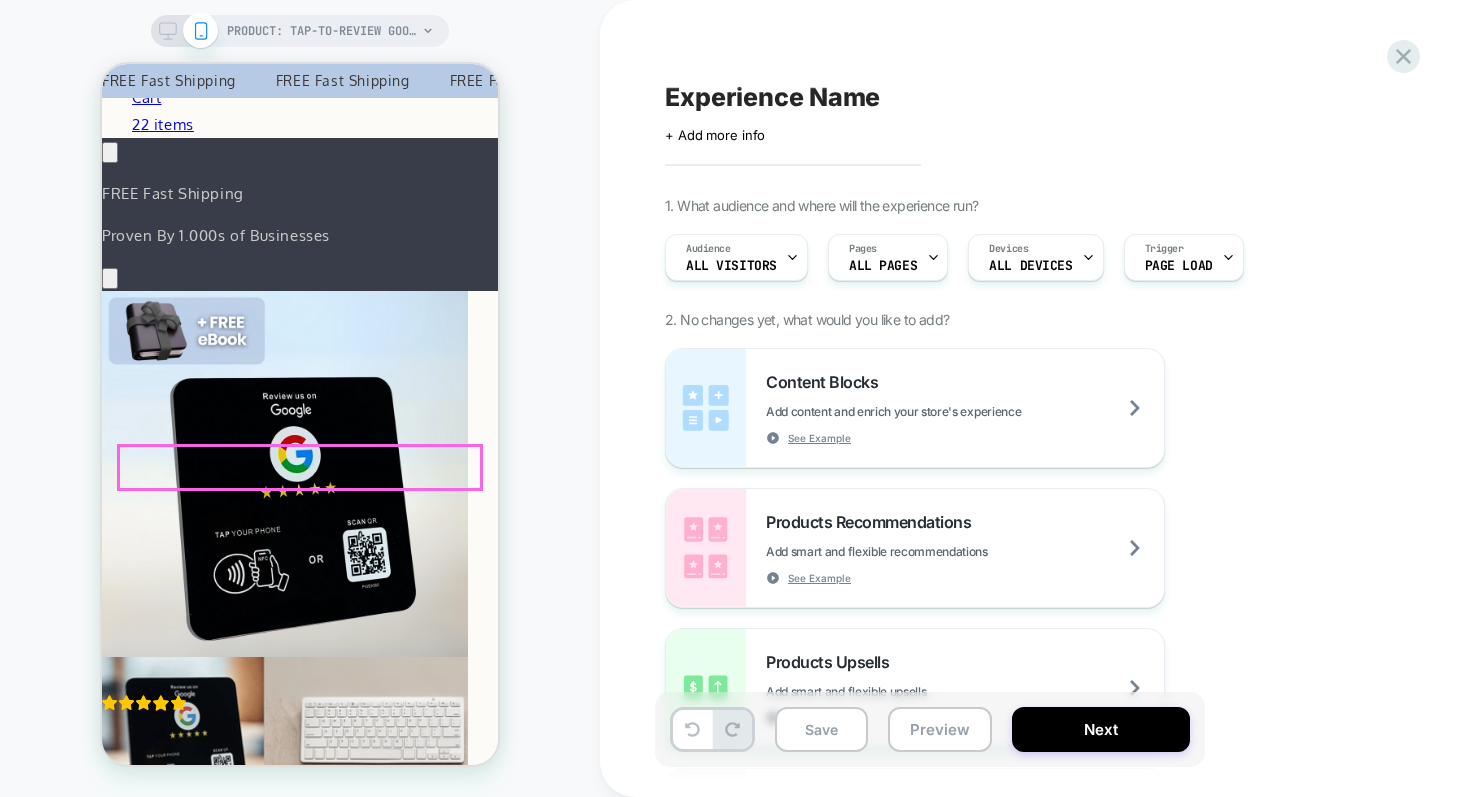 click on "Add to cart" at bounding box center [142, 1159] 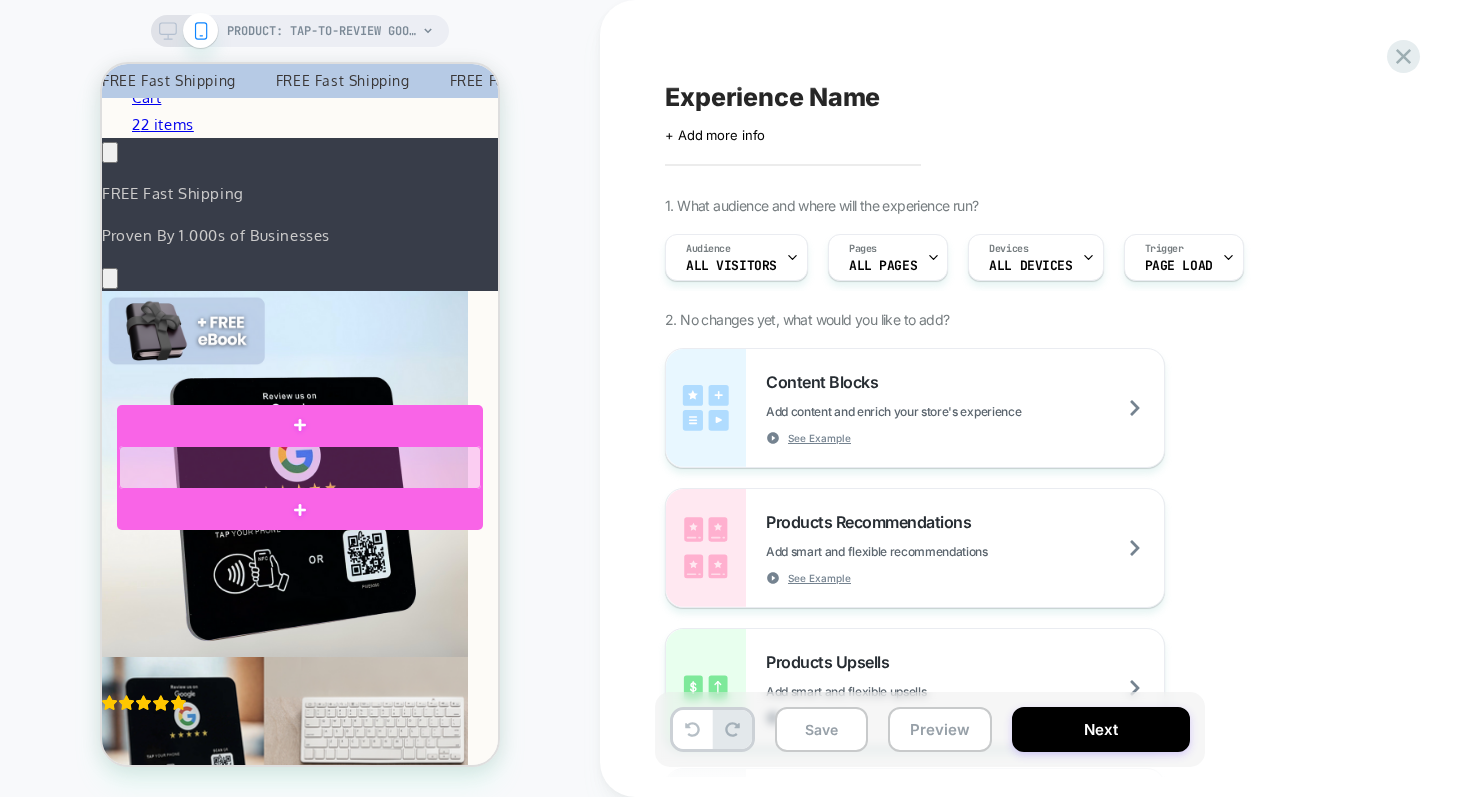 click at bounding box center [300, 467] 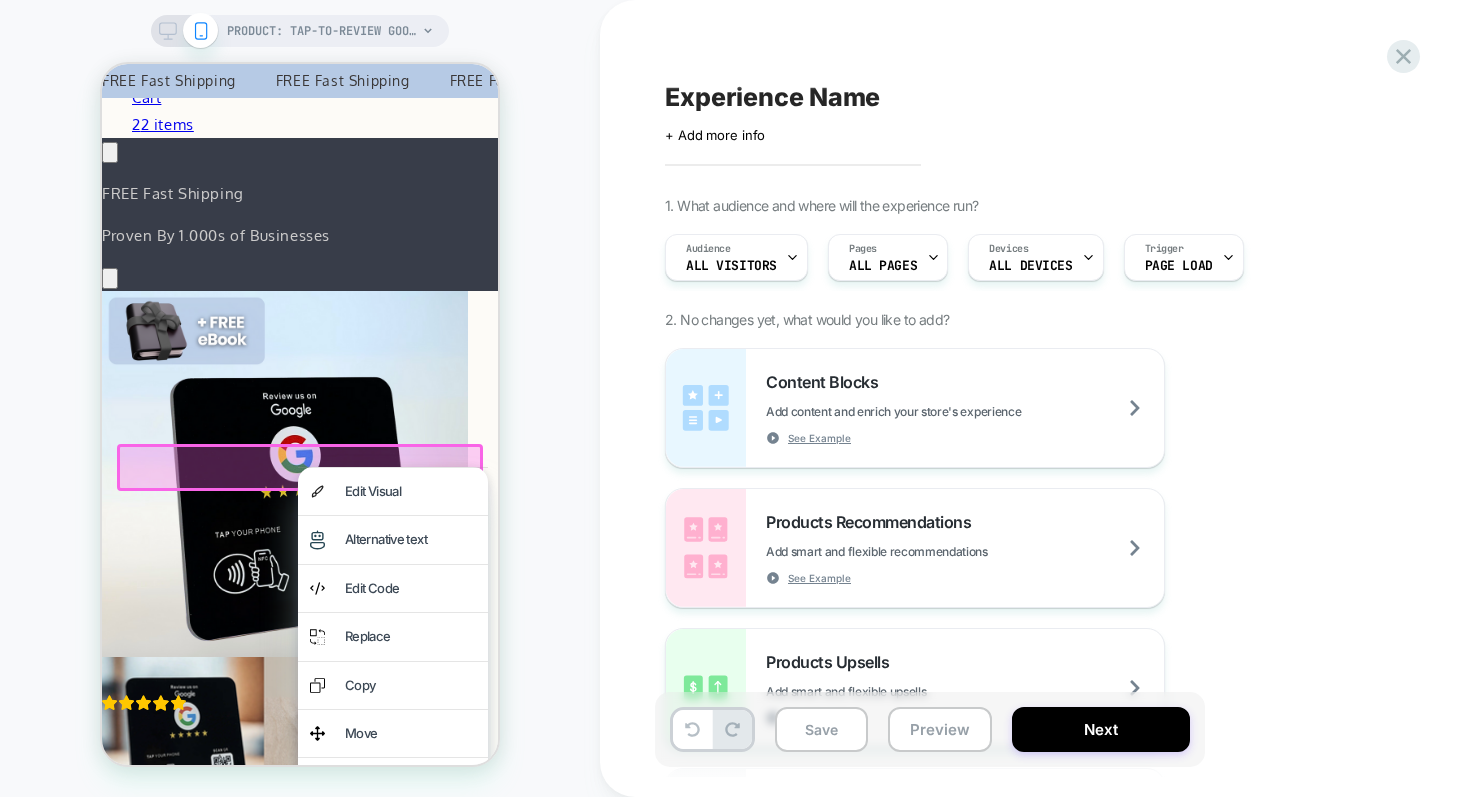 click at bounding box center [393, 467] 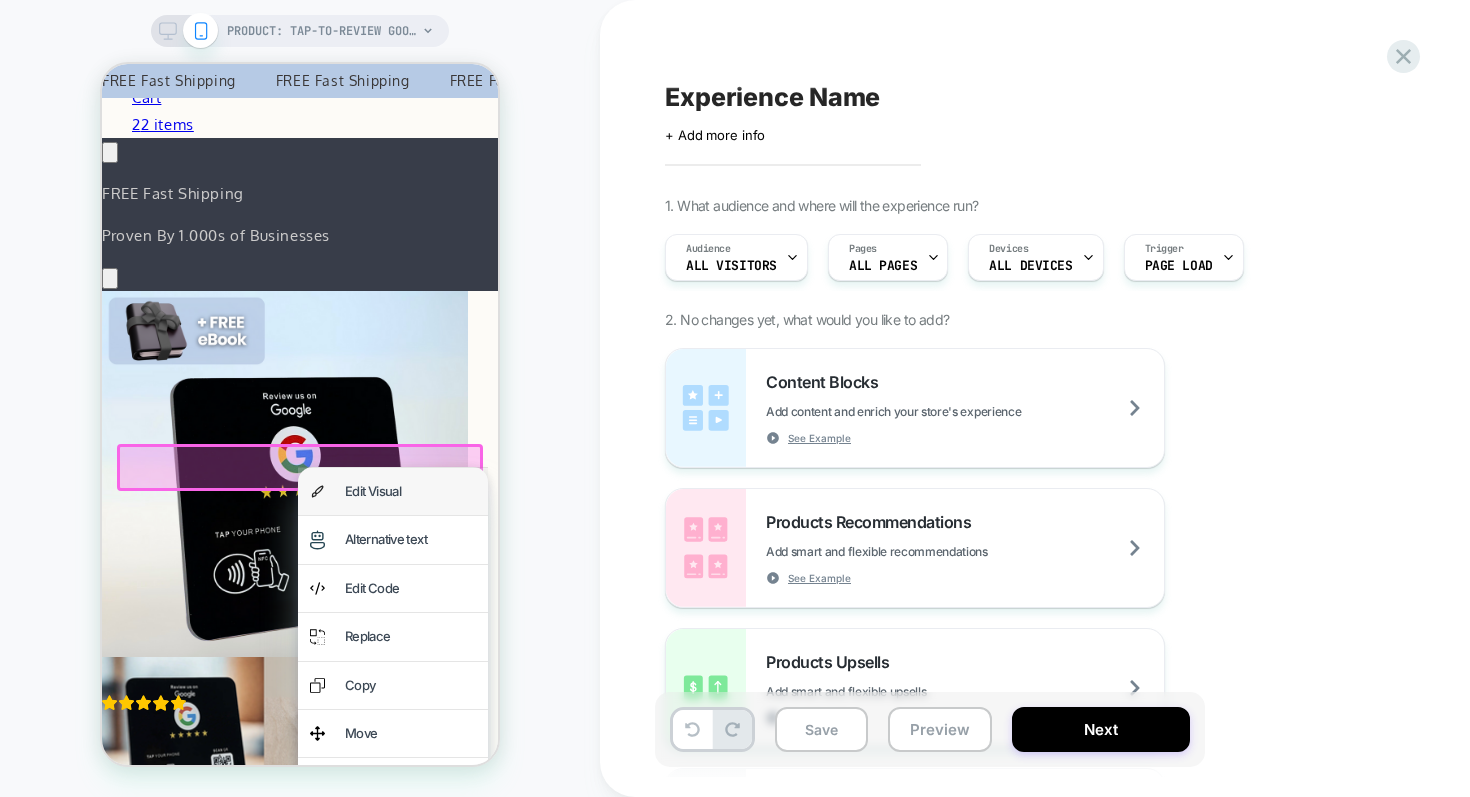 click on "Edit Visual" at bounding box center (393, 491) 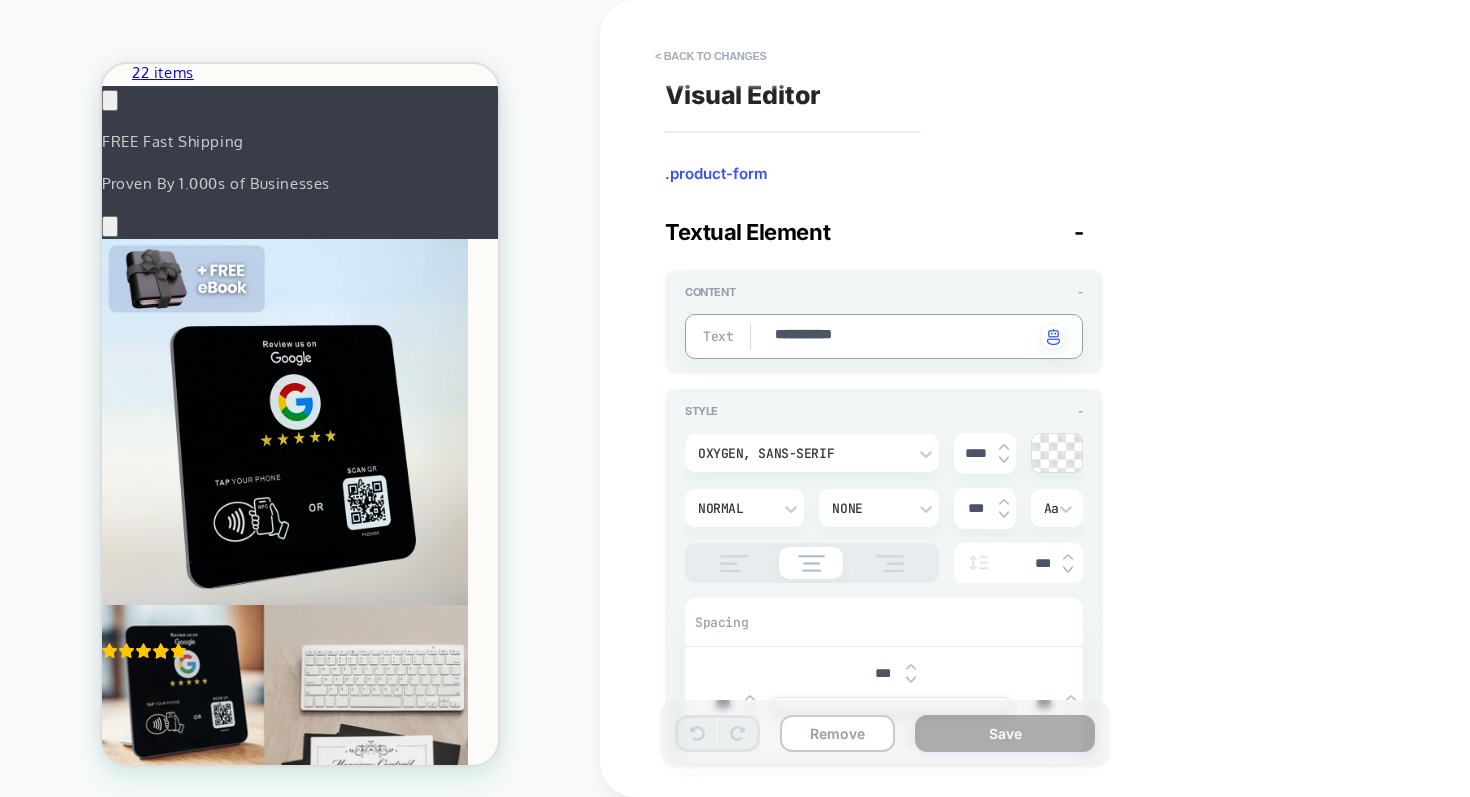 click on "**********" at bounding box center (904, 336) 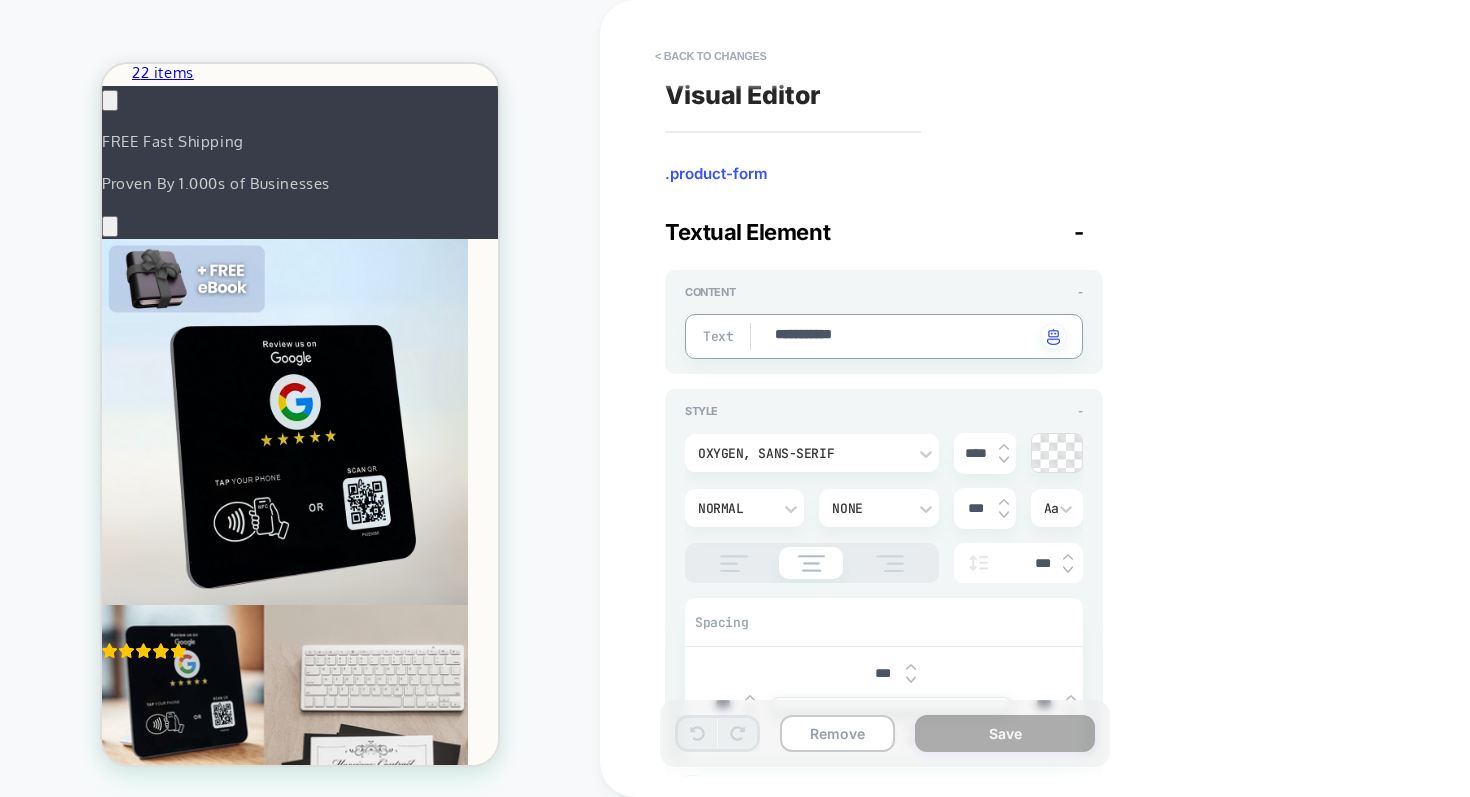 click on "**********" at bounding box center (904, 336) 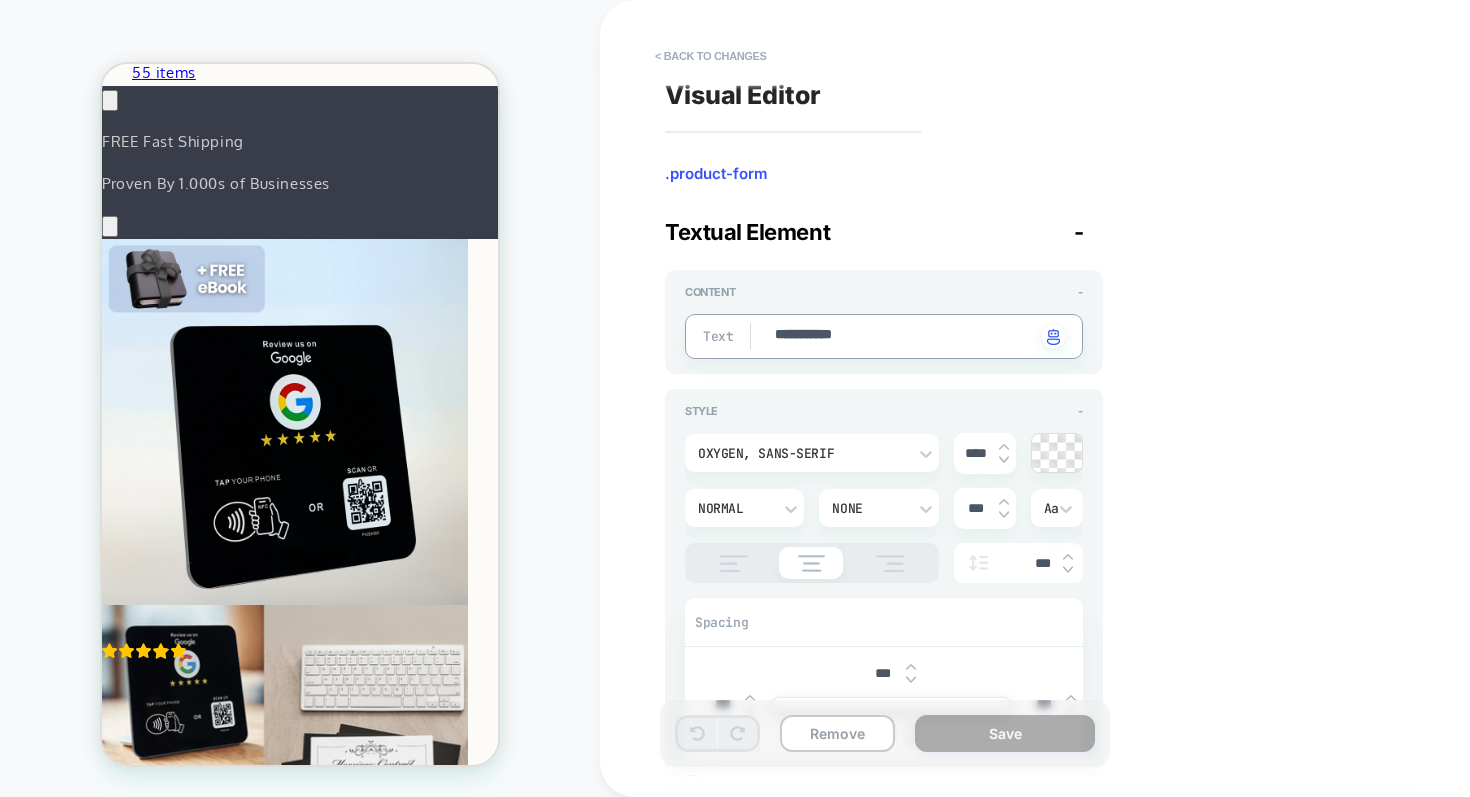 type on "*" 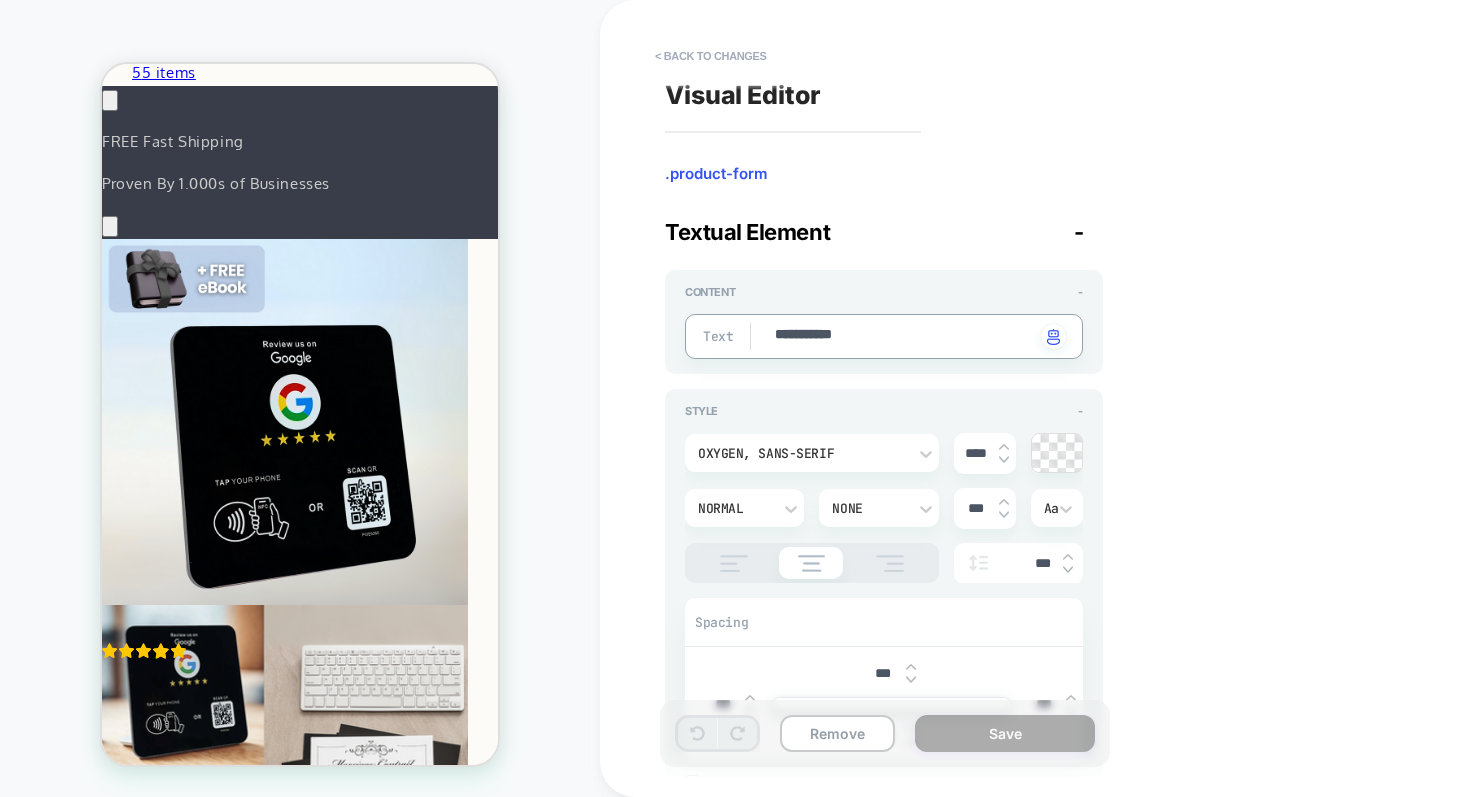 type on "*" 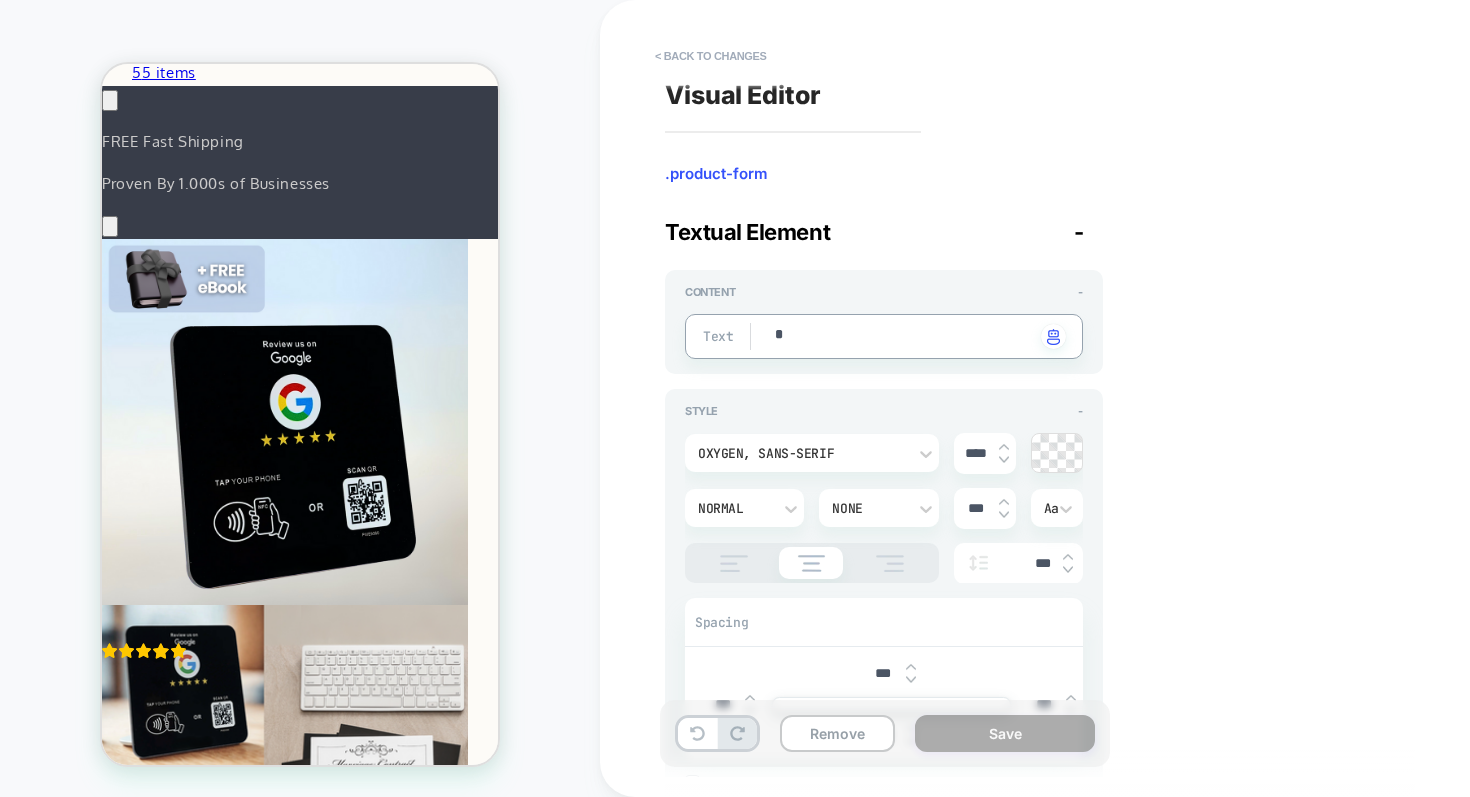 type on "*" 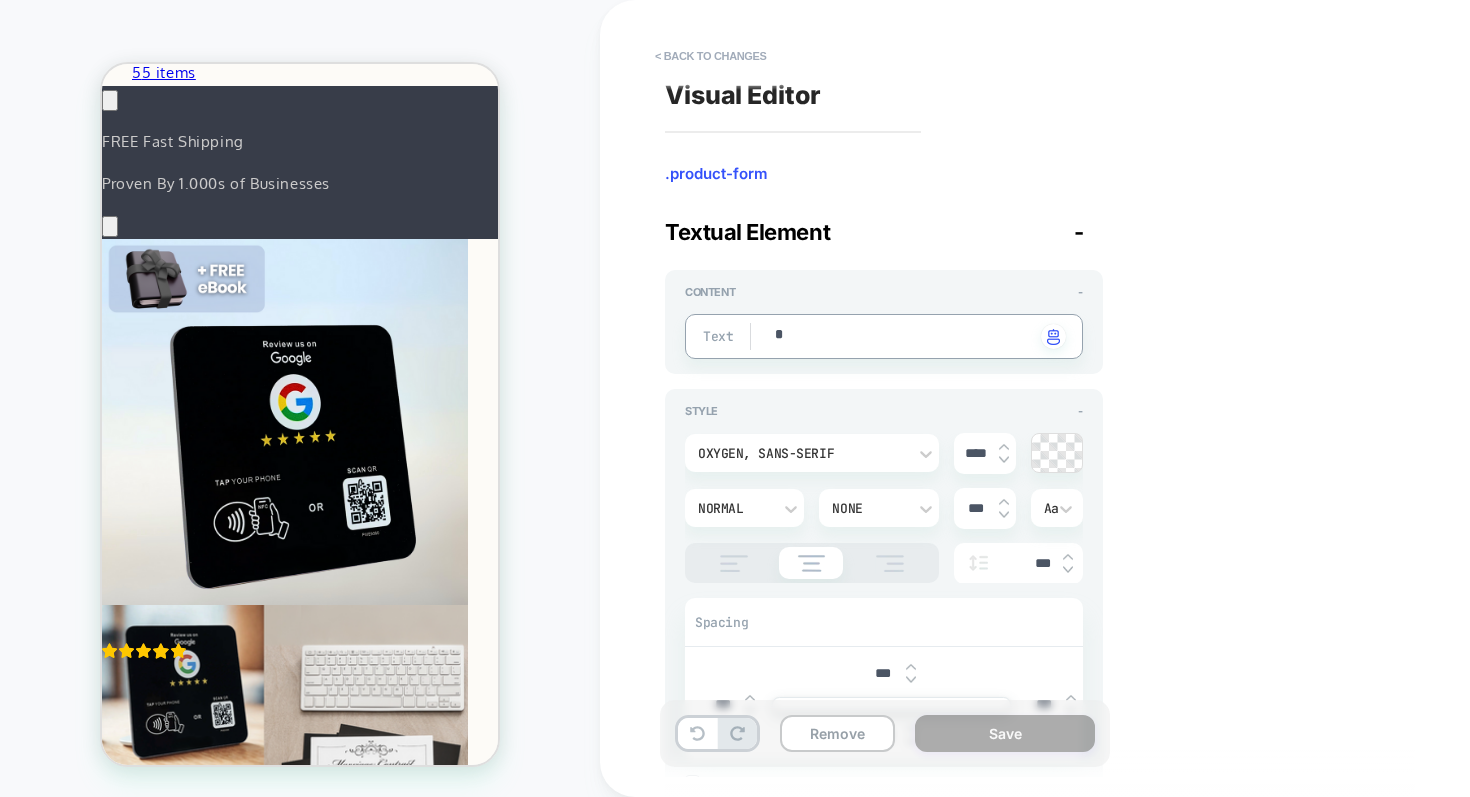 type on "**" 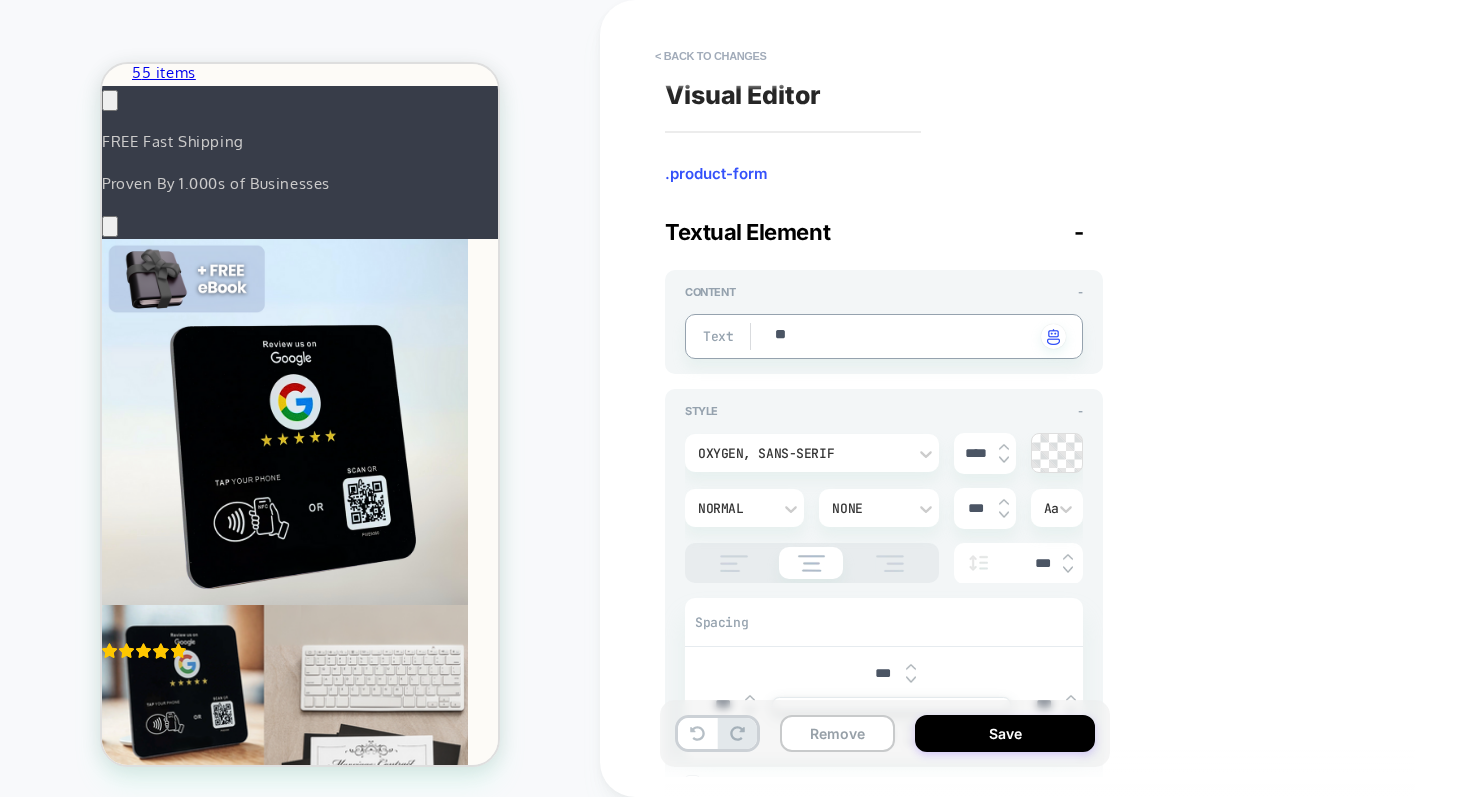 select on "*****" 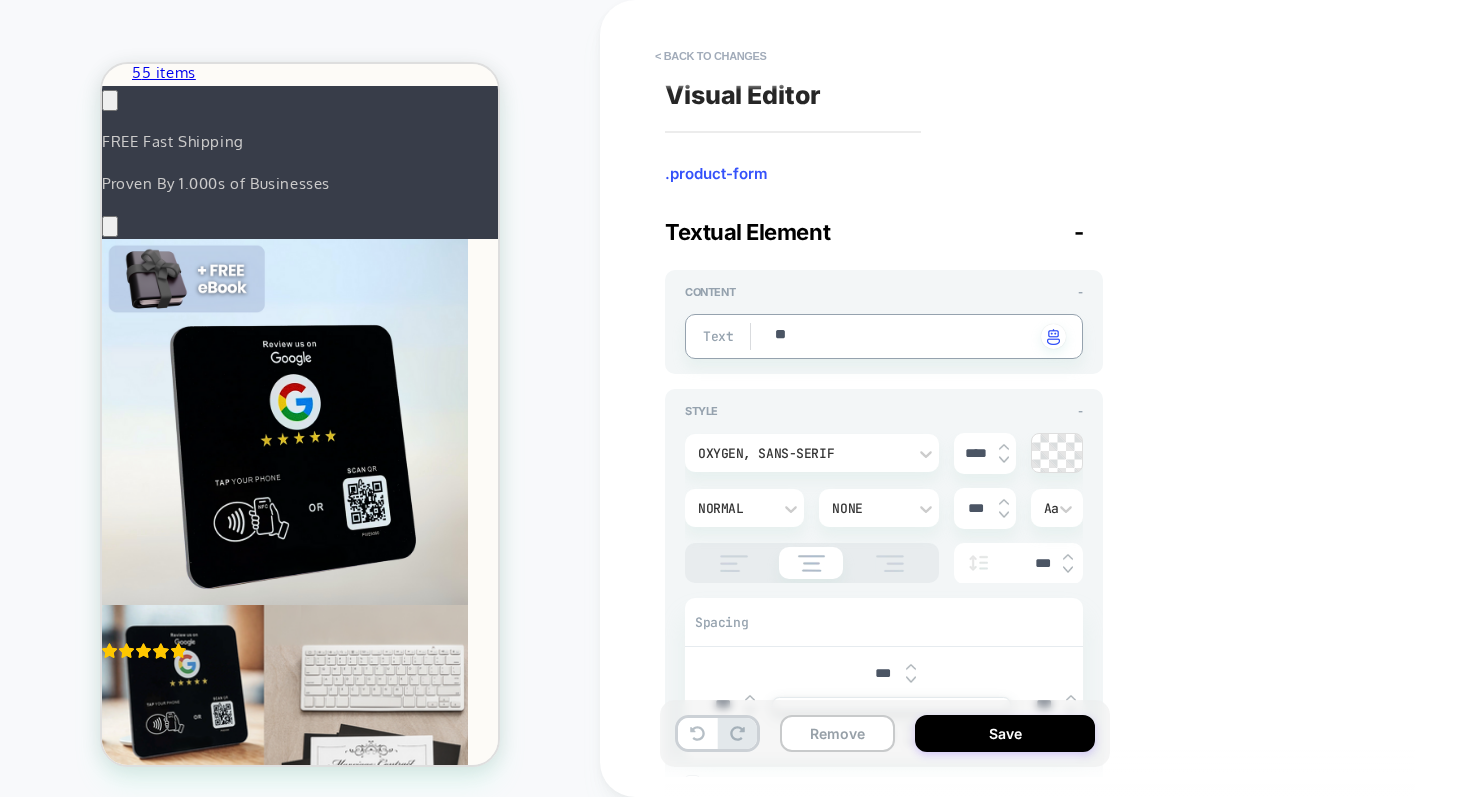 type on "*" 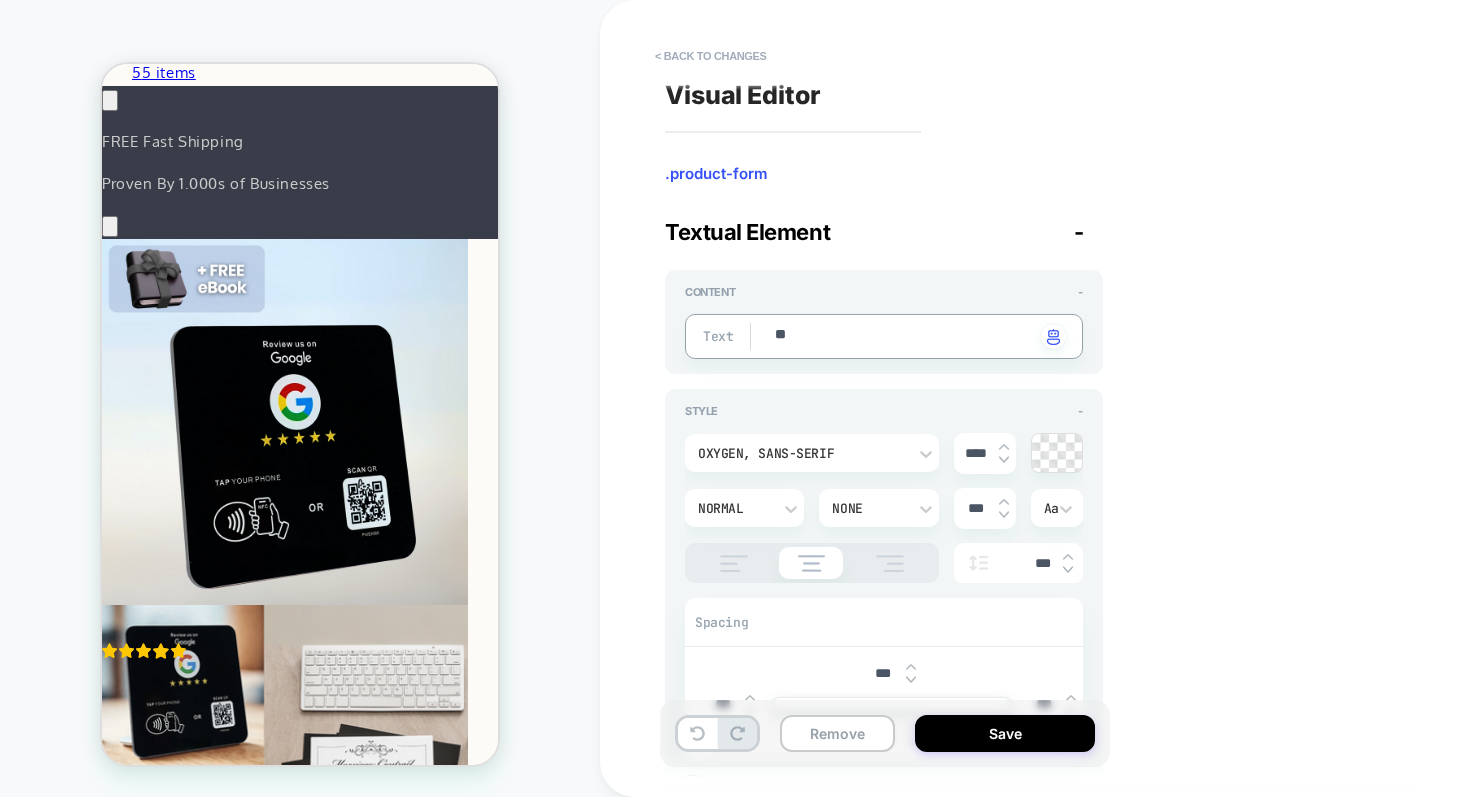 type on "***" 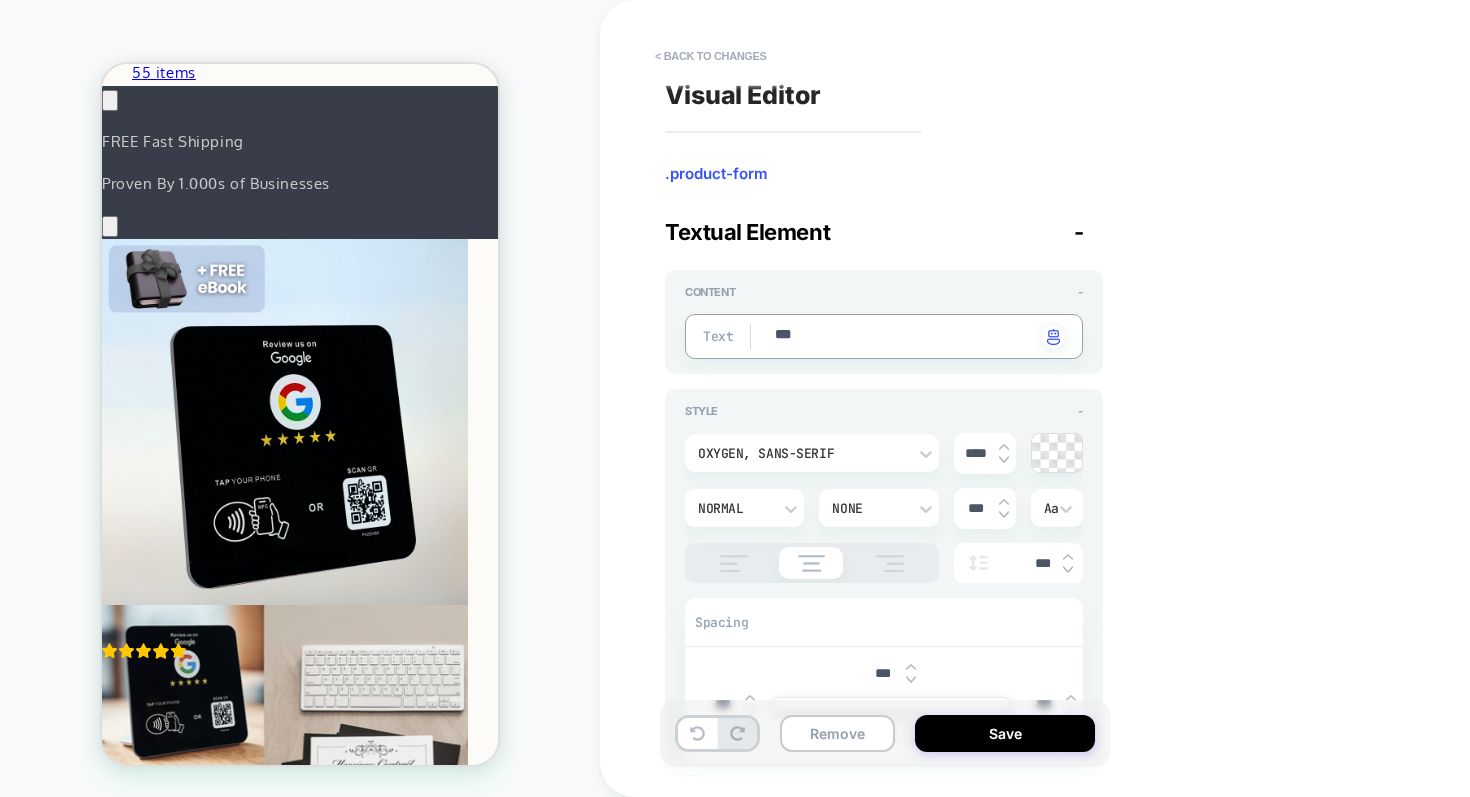 type on "*" 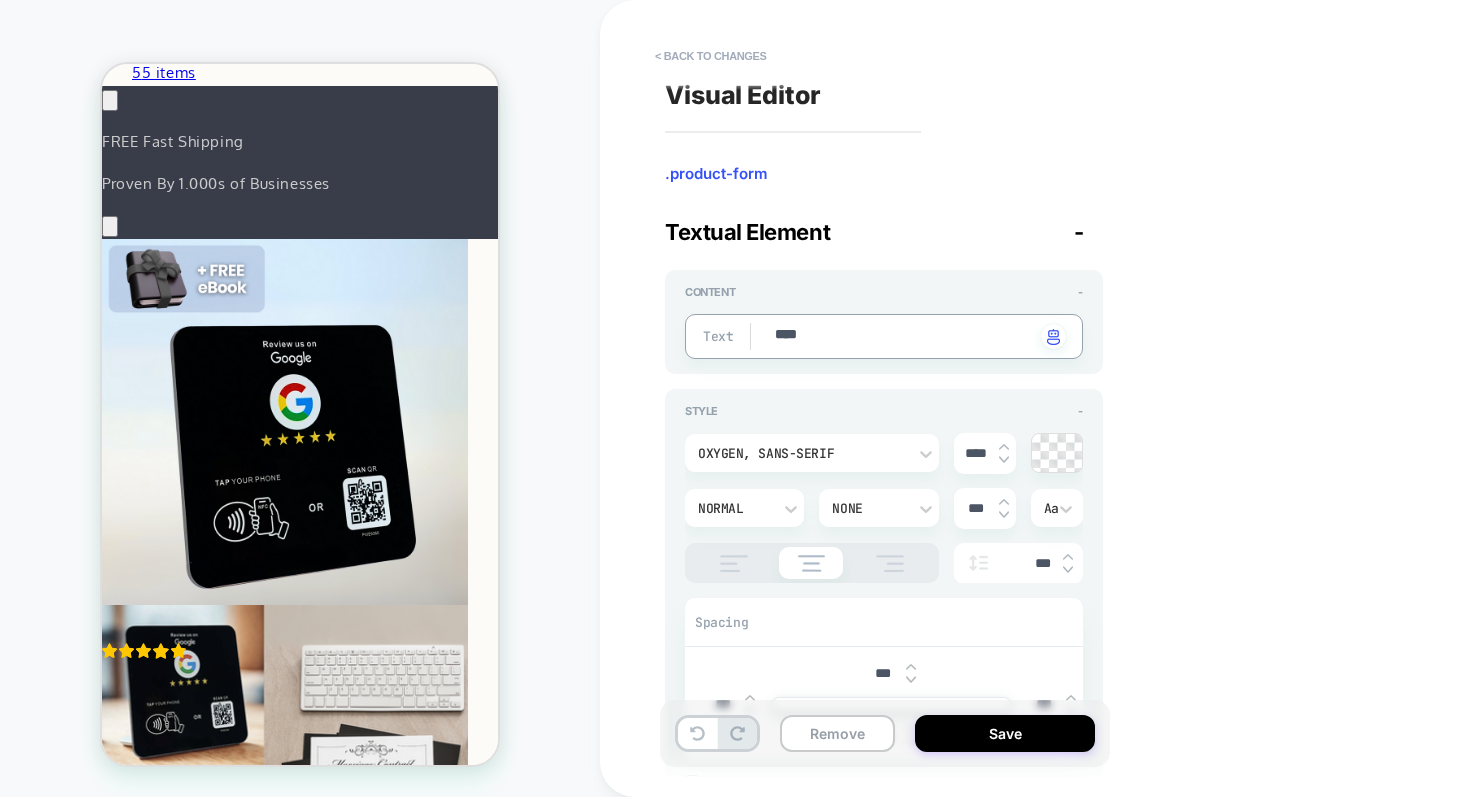 type on "*" 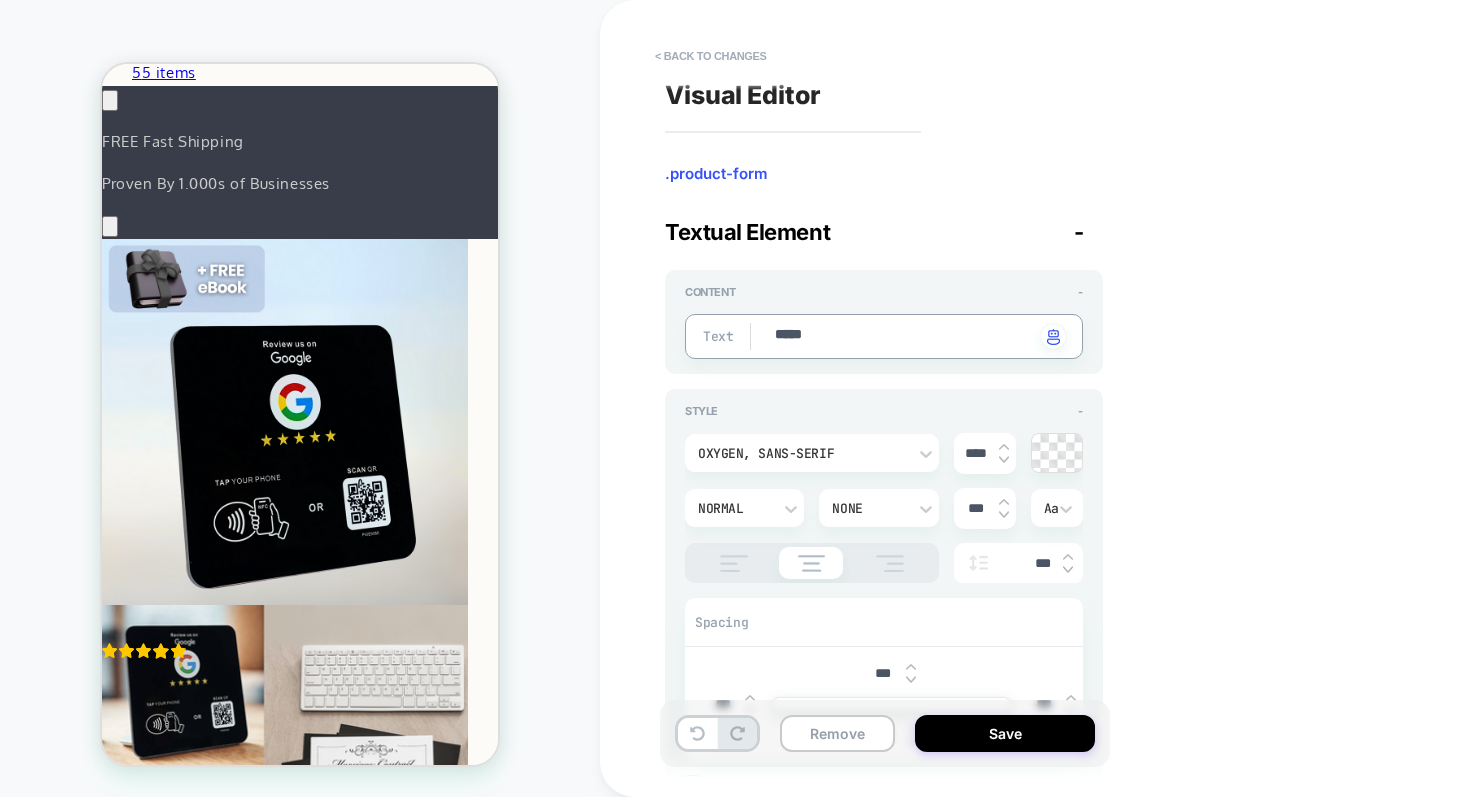 type on "*" 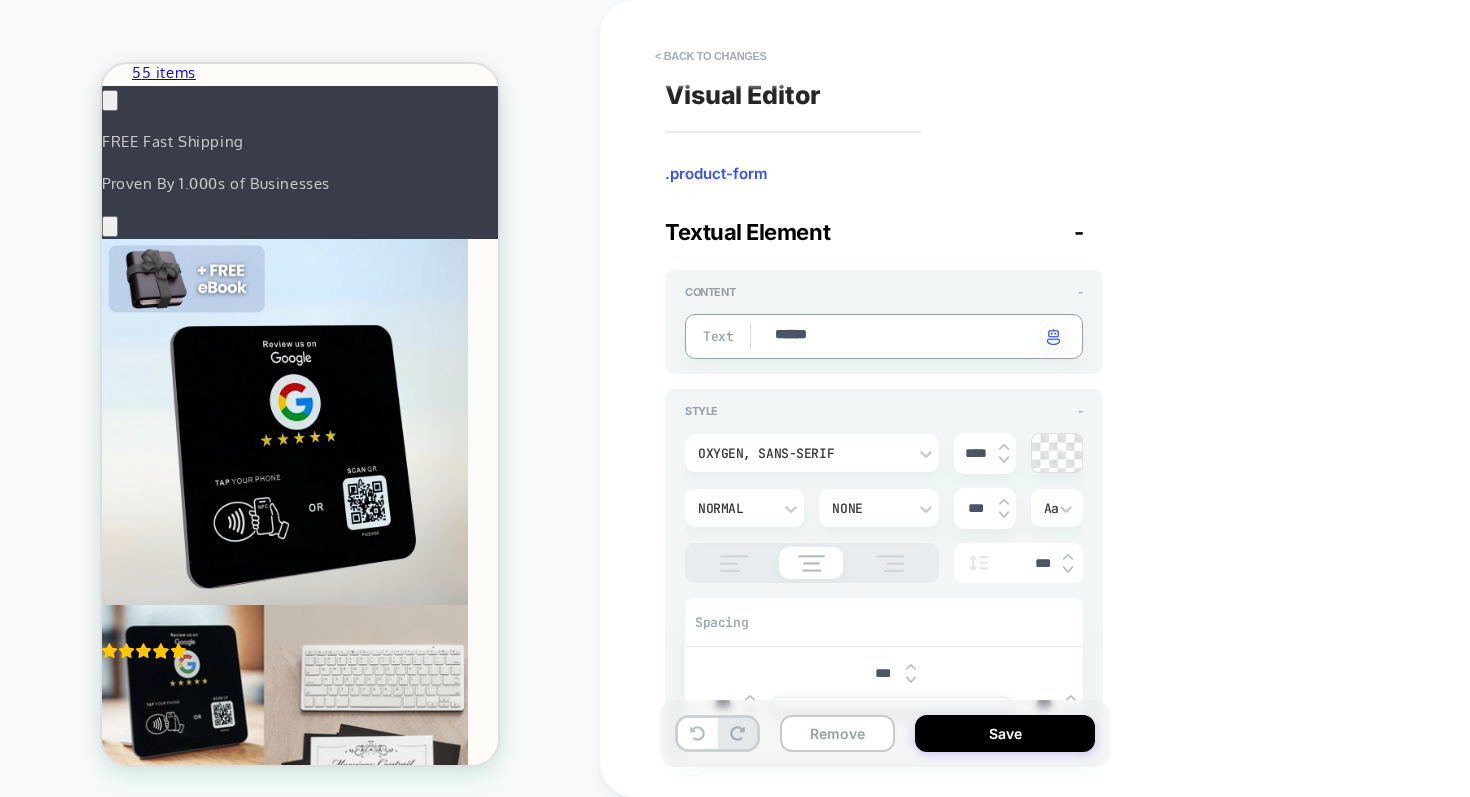 type on "*" 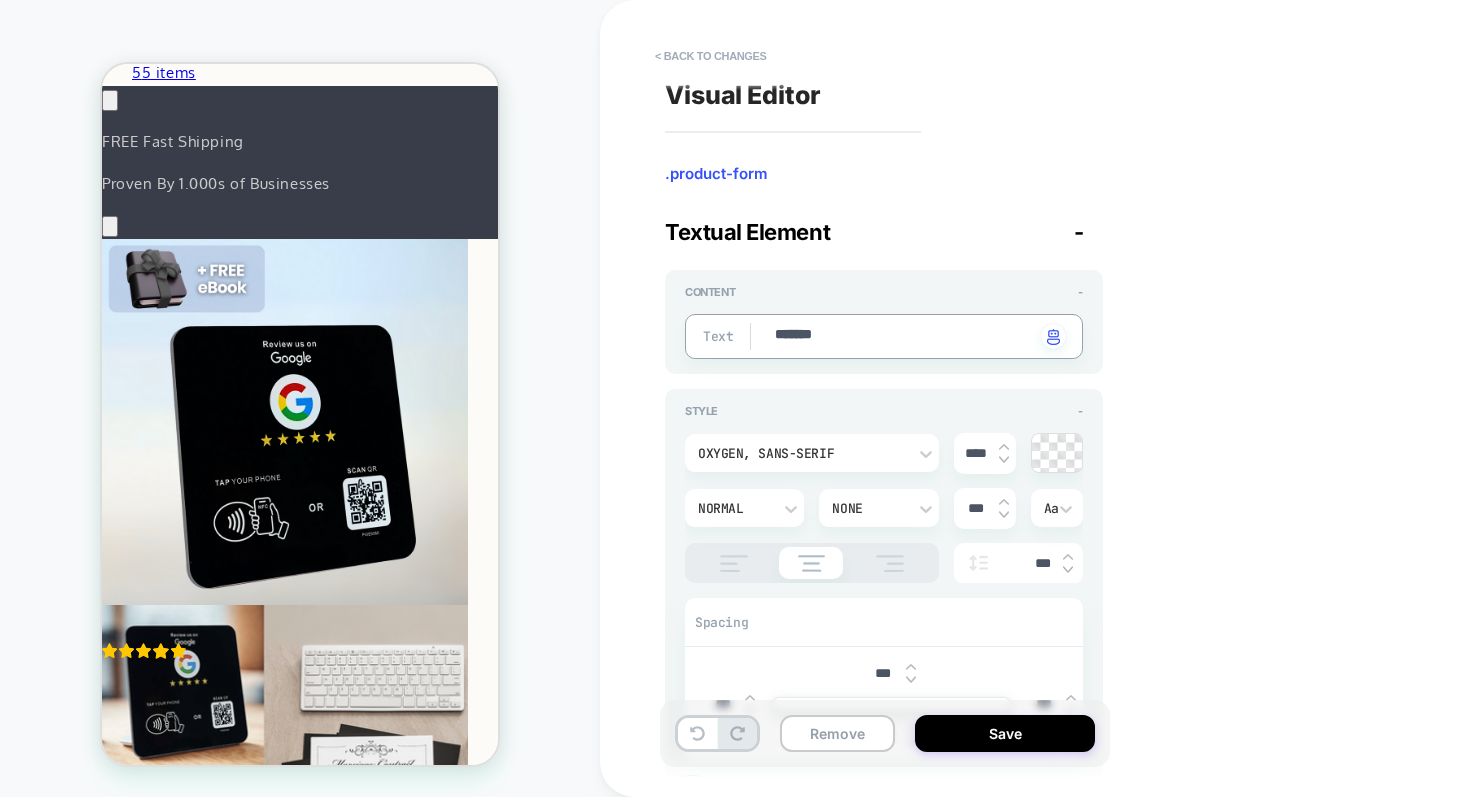 type on "*" 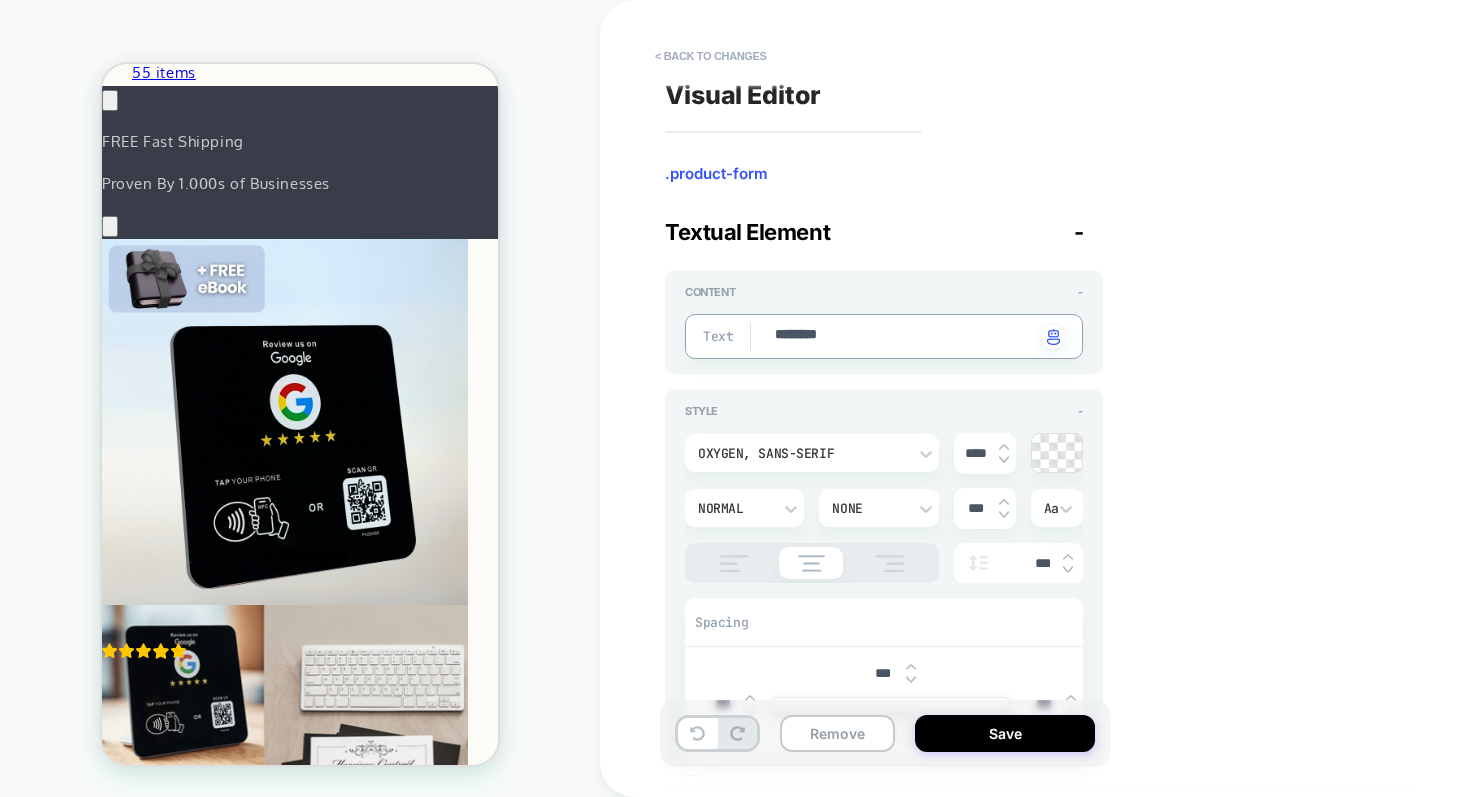 type on "*" 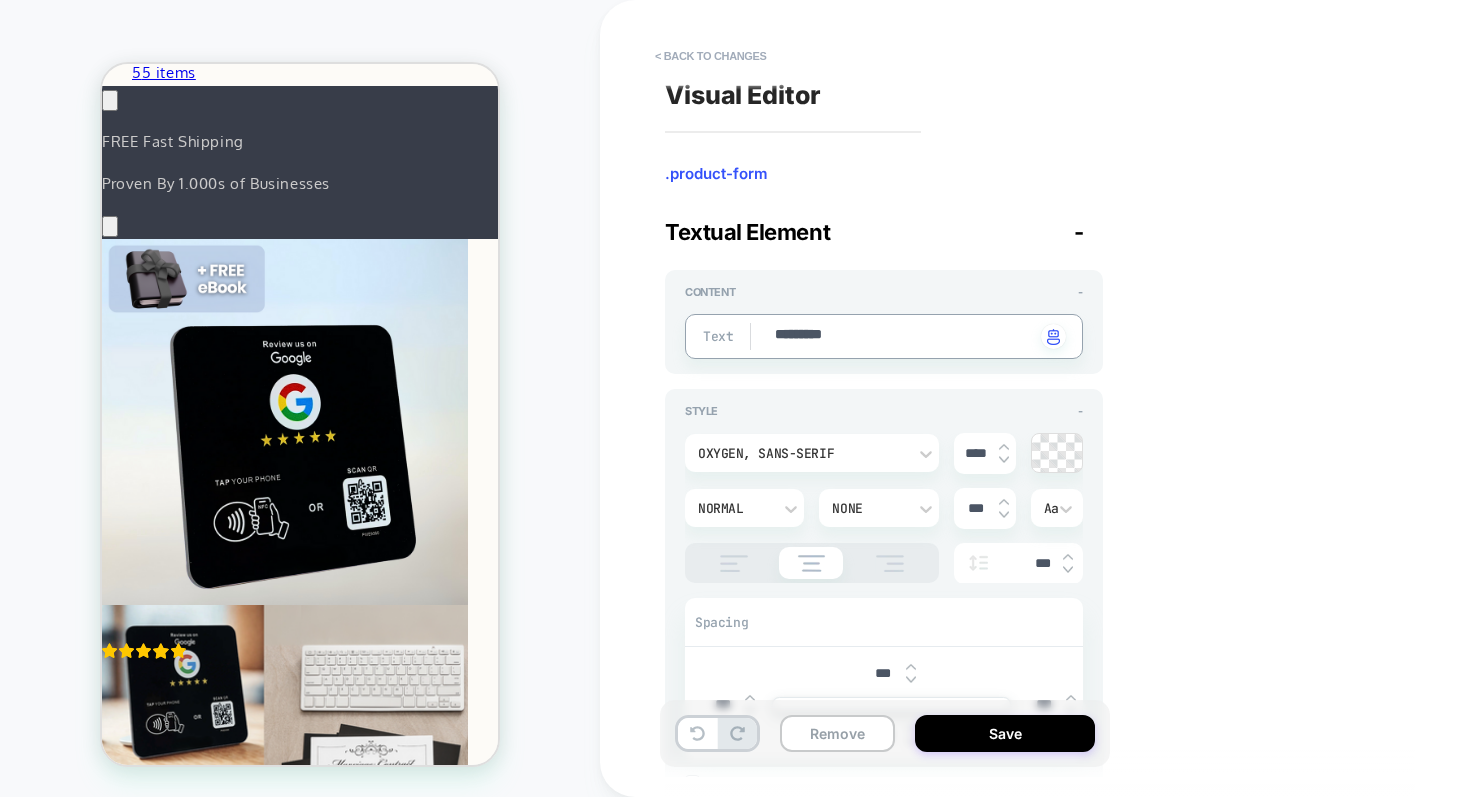 type on "*" 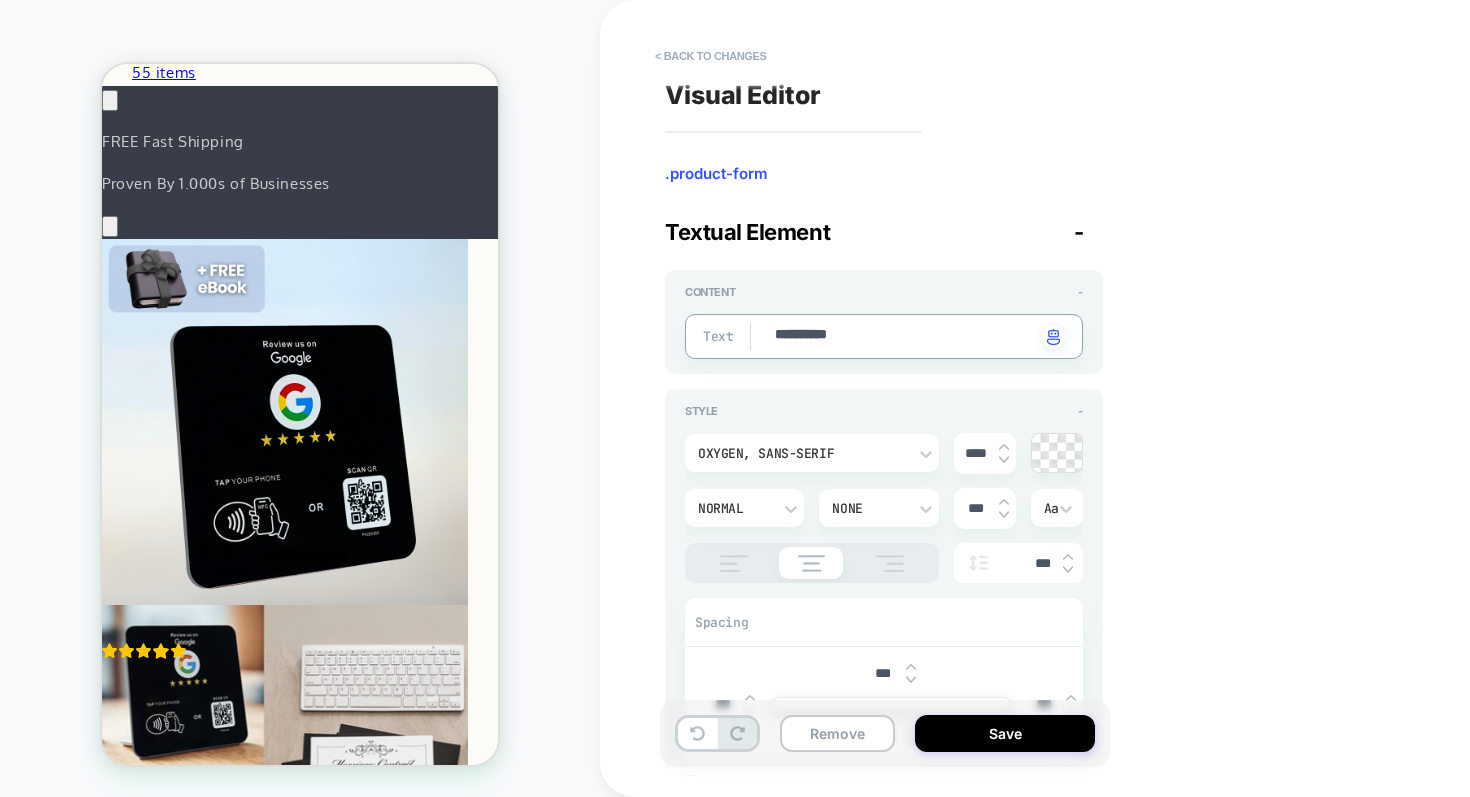 type on "*" 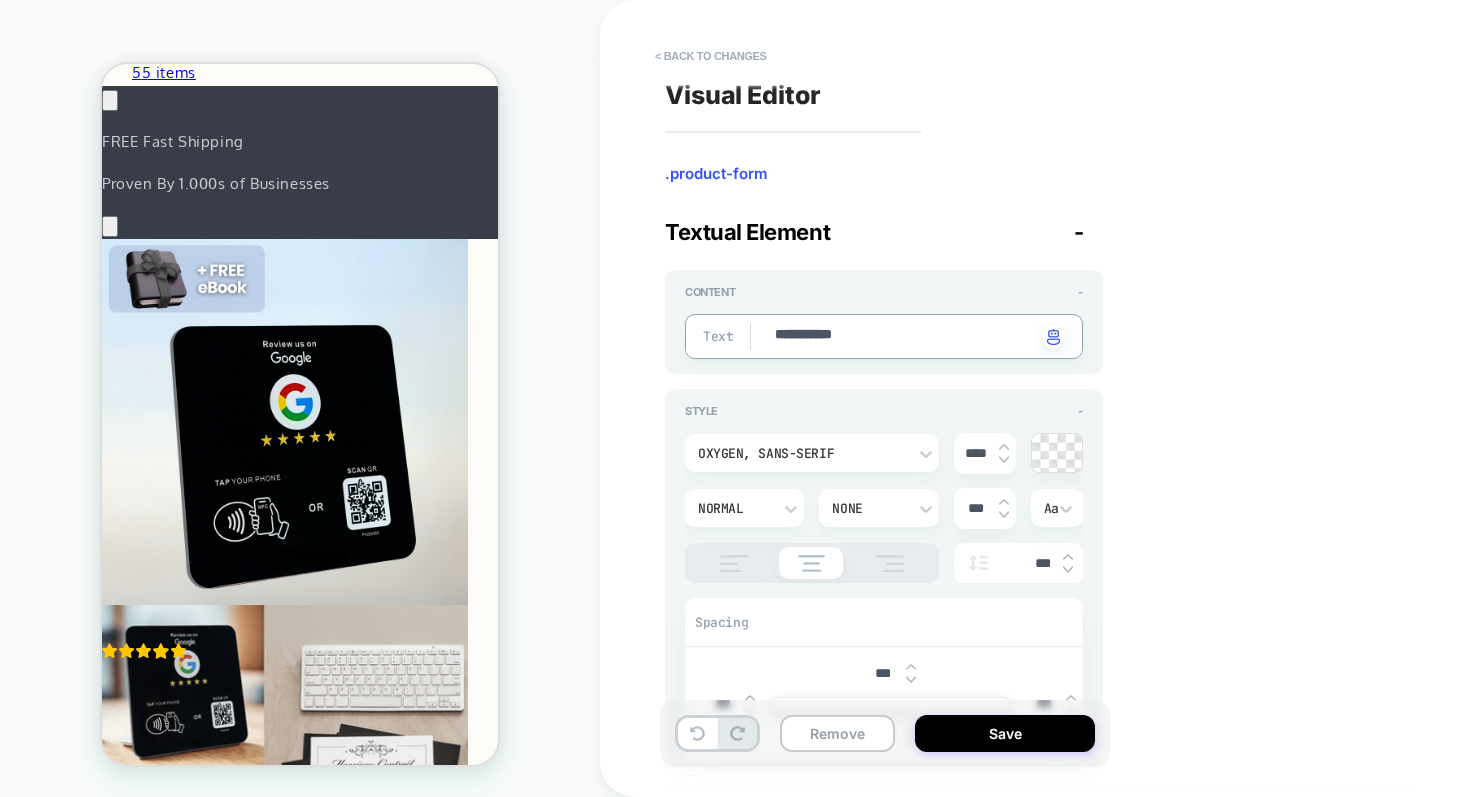type on "*" 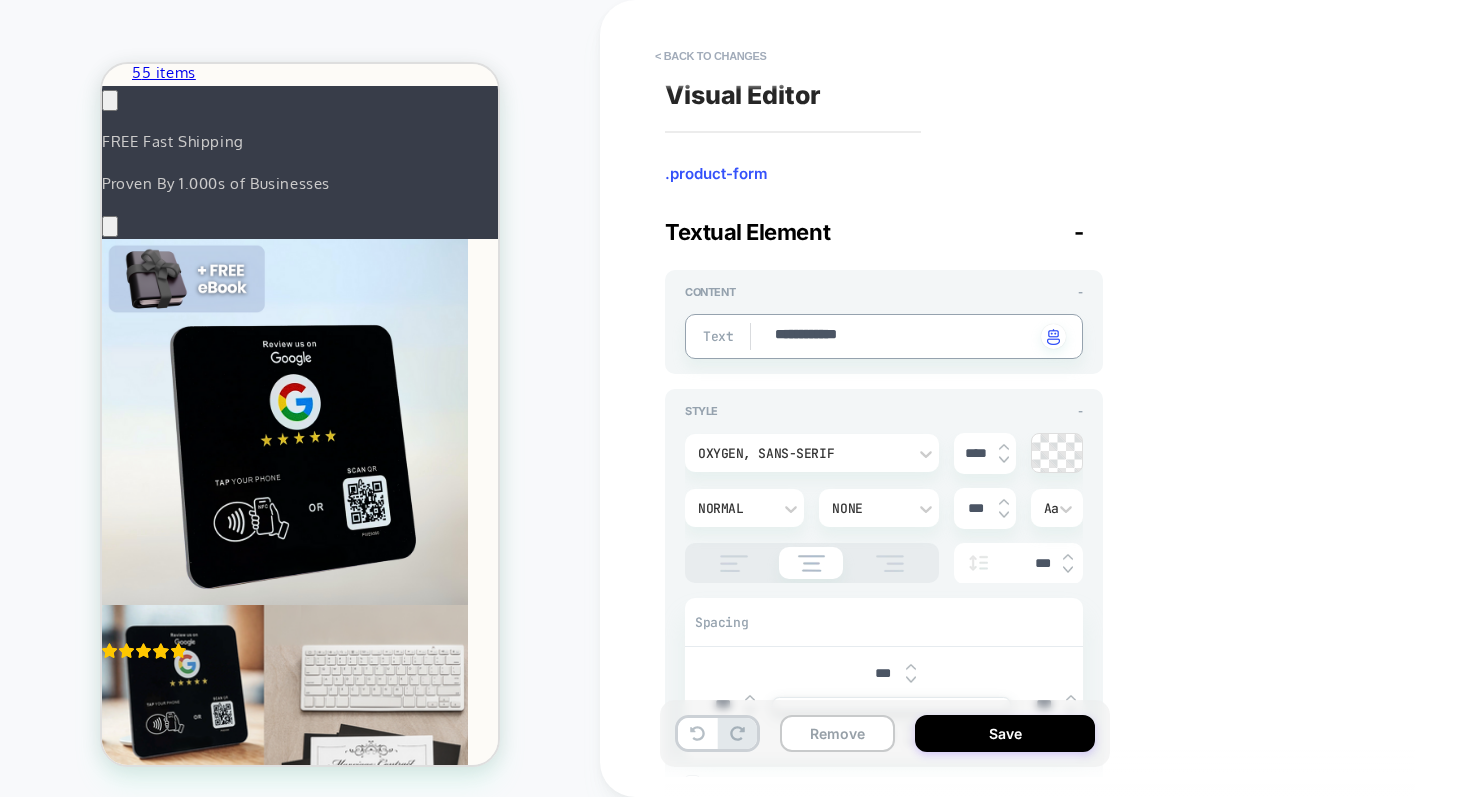 type on "*" 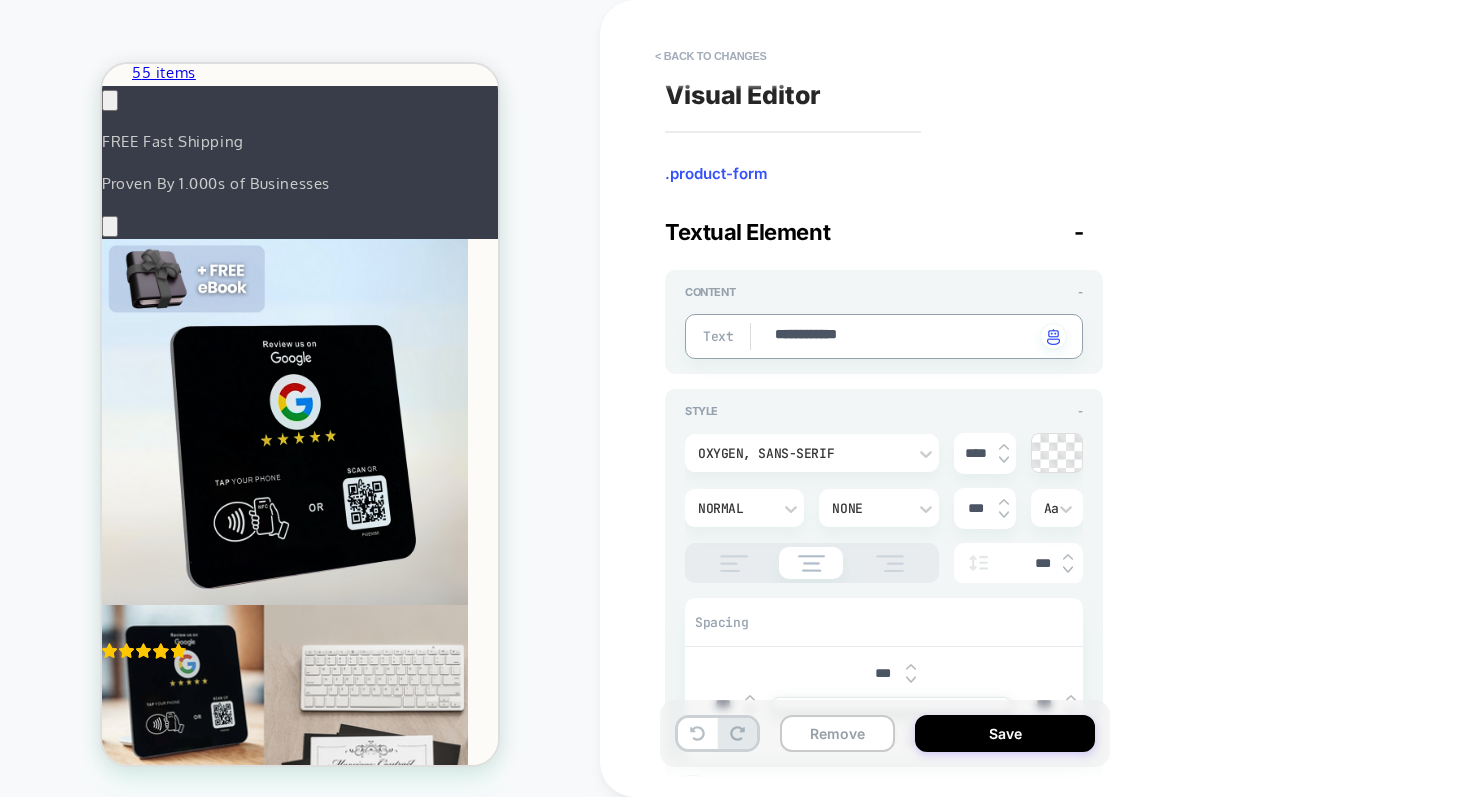 type on "**********" 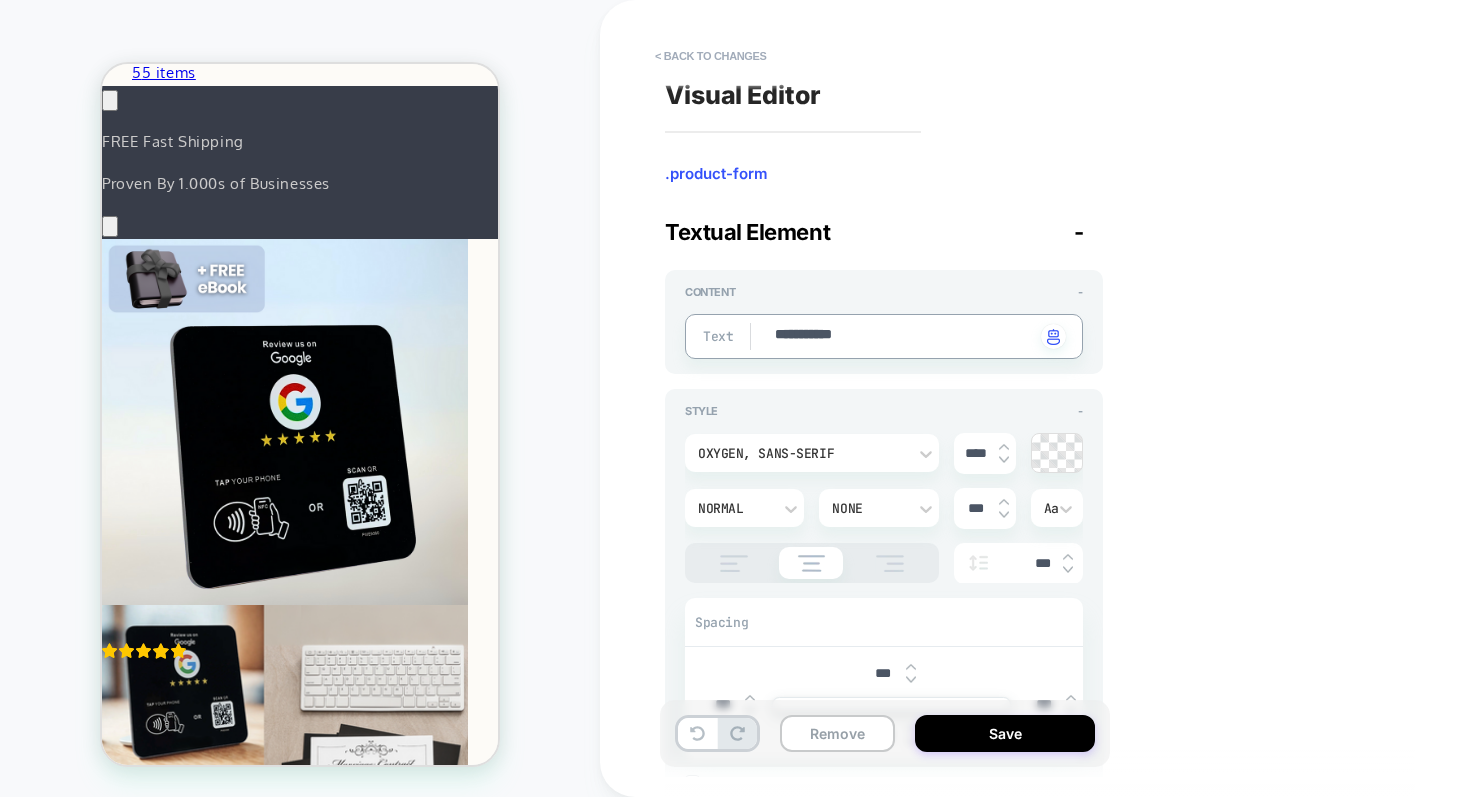 type on "*" 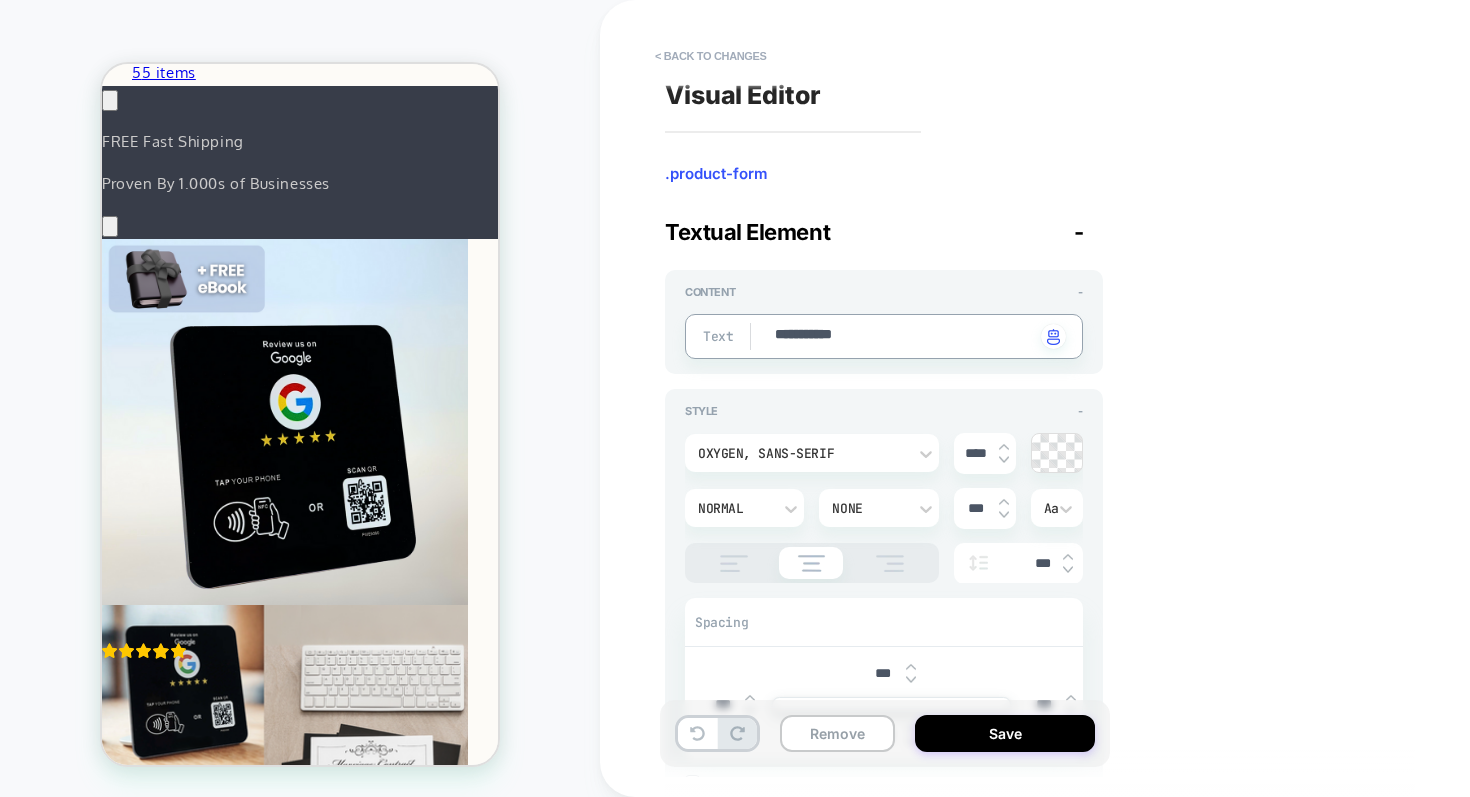 click on "**********" at bounding box center [904, 336] 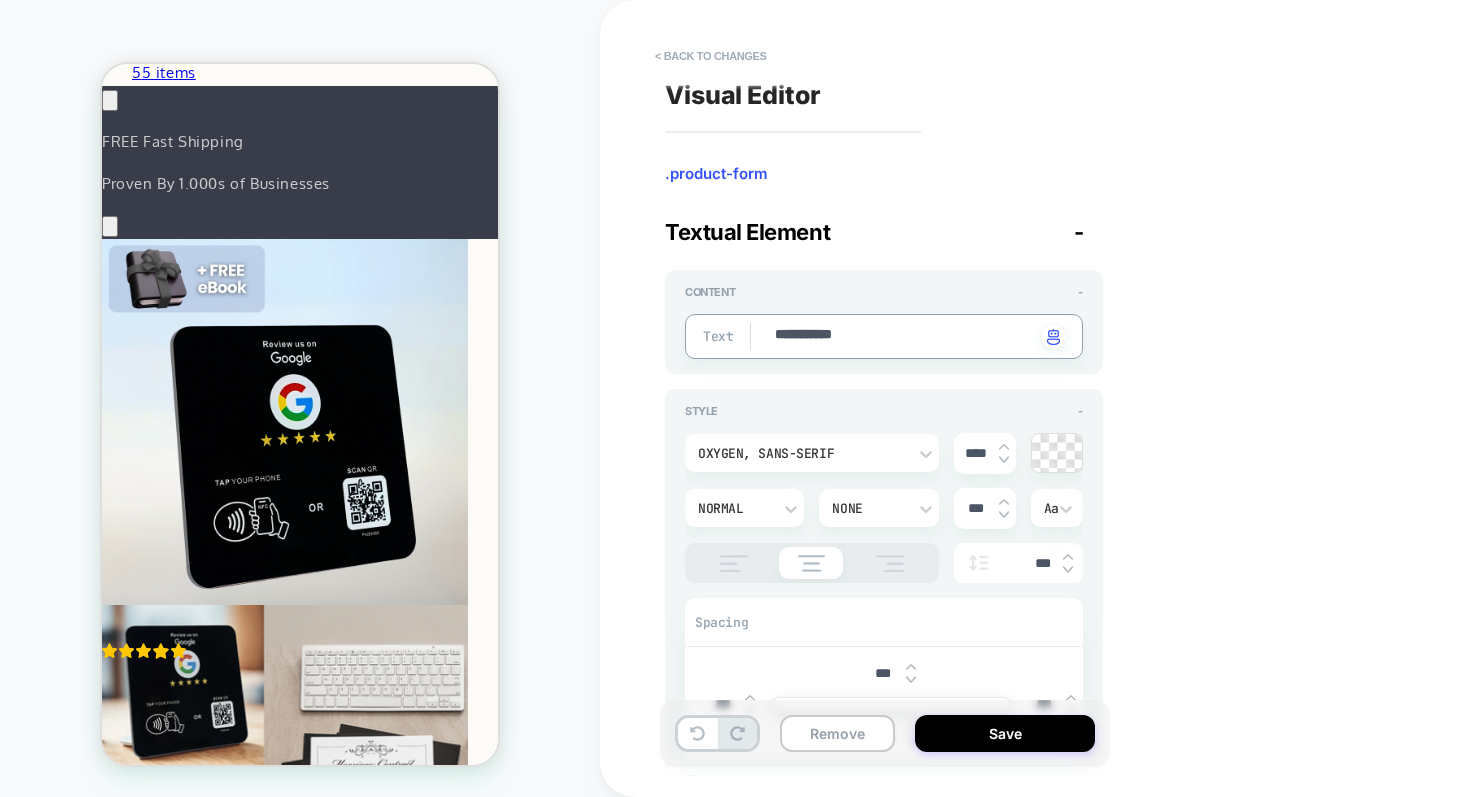 click on "**********" at bounding box center (904, 336) 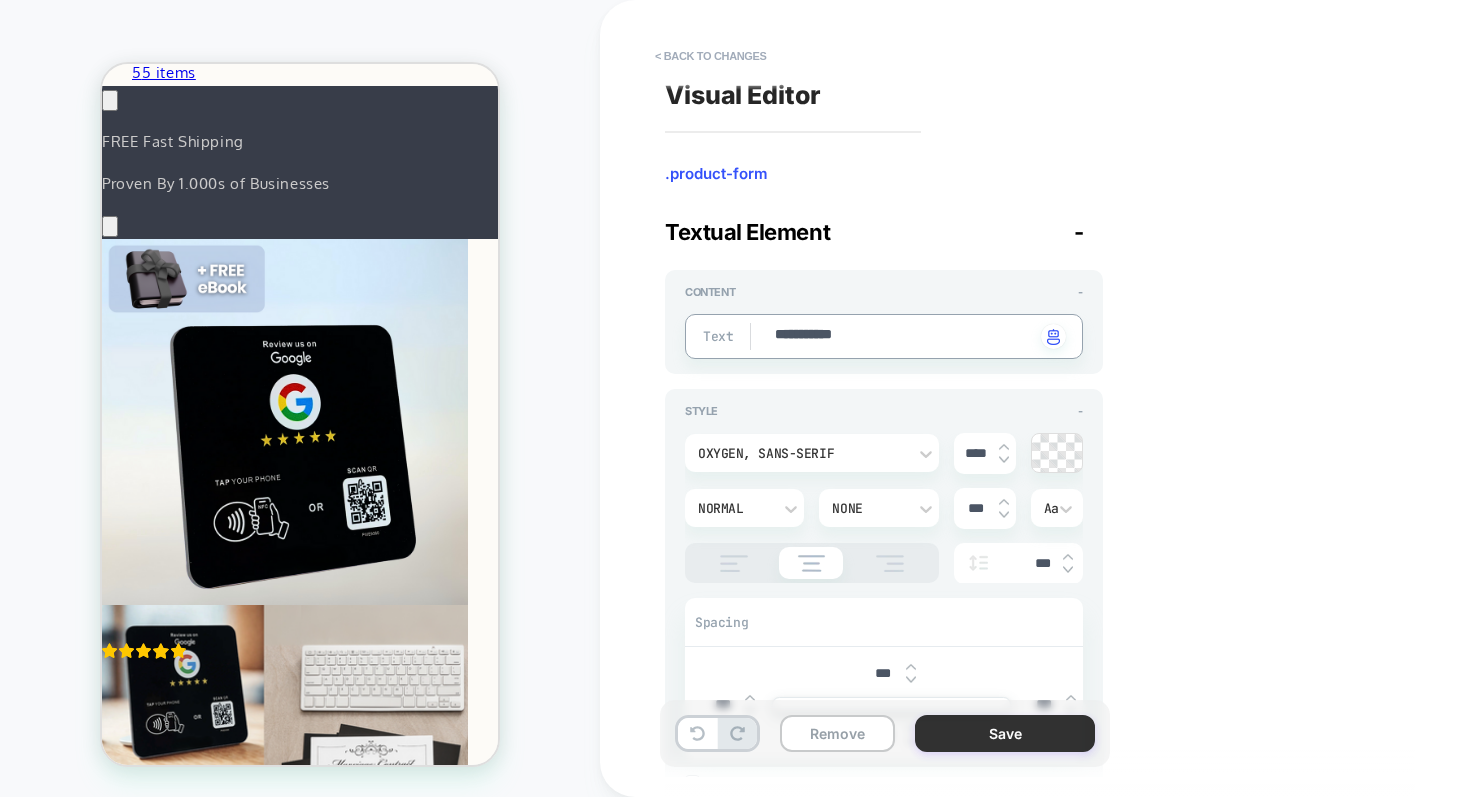 type on "**********" 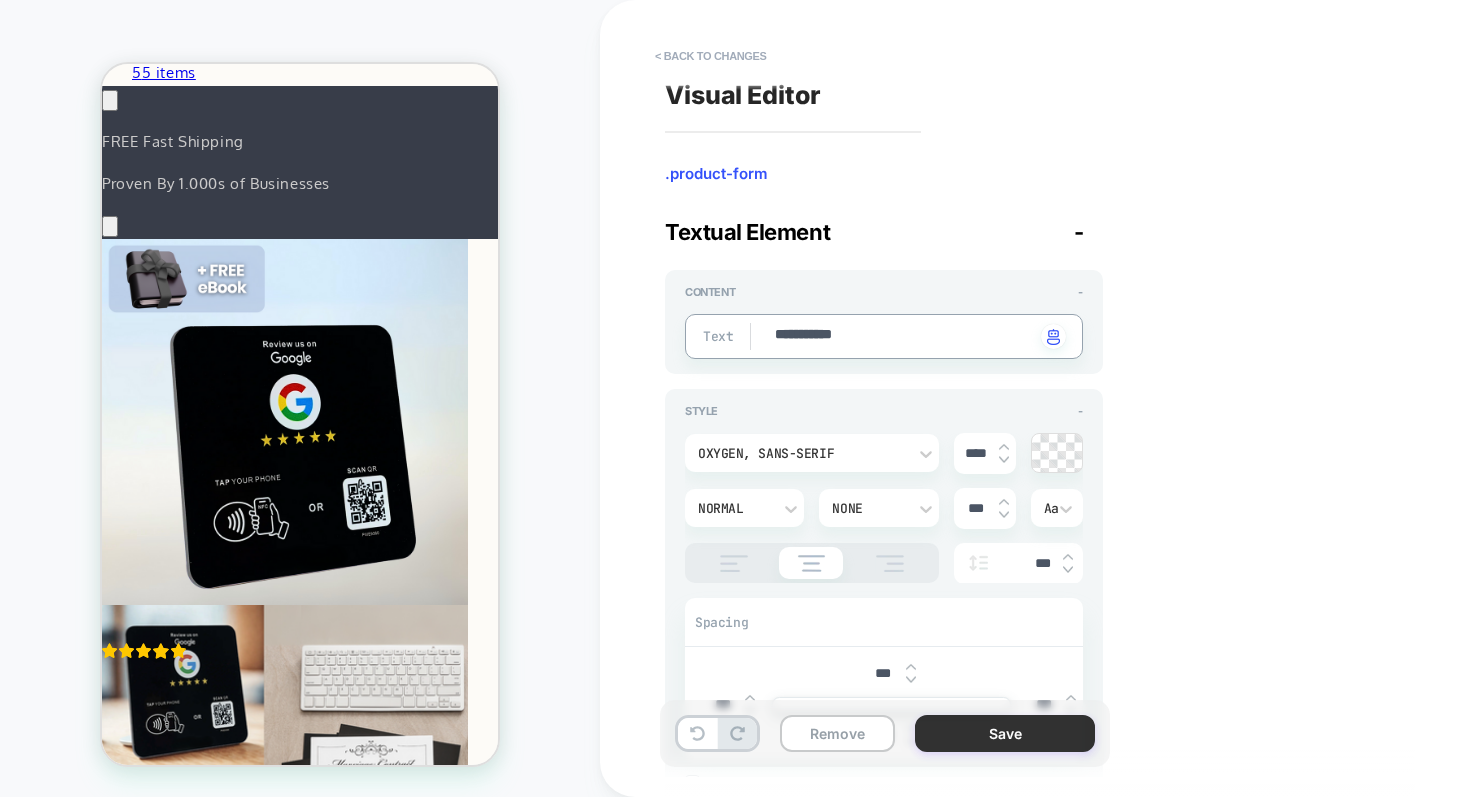 click on "Save" at bounding box center [1005, 733] 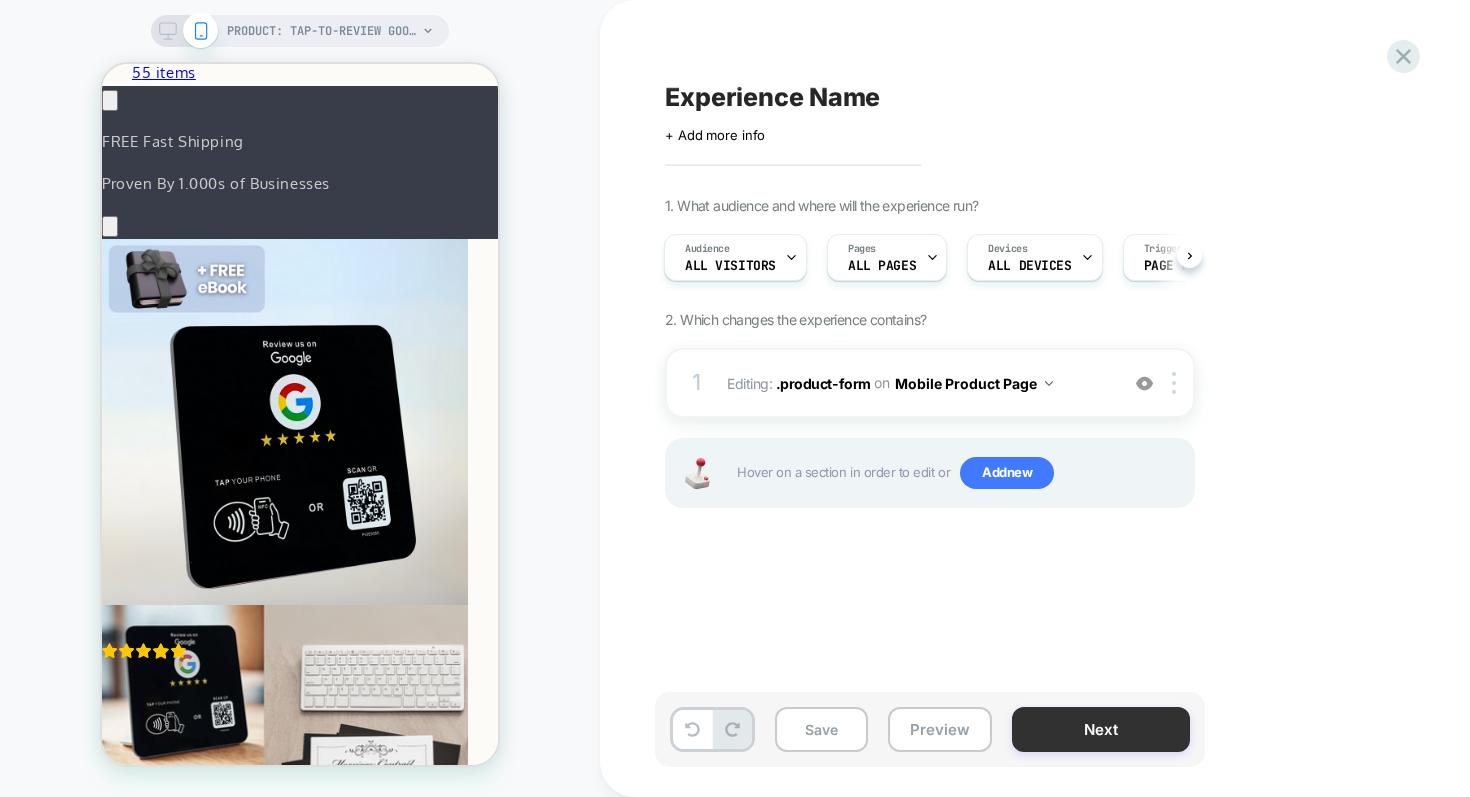 click on "Next" at bounding box center (1101, 729) 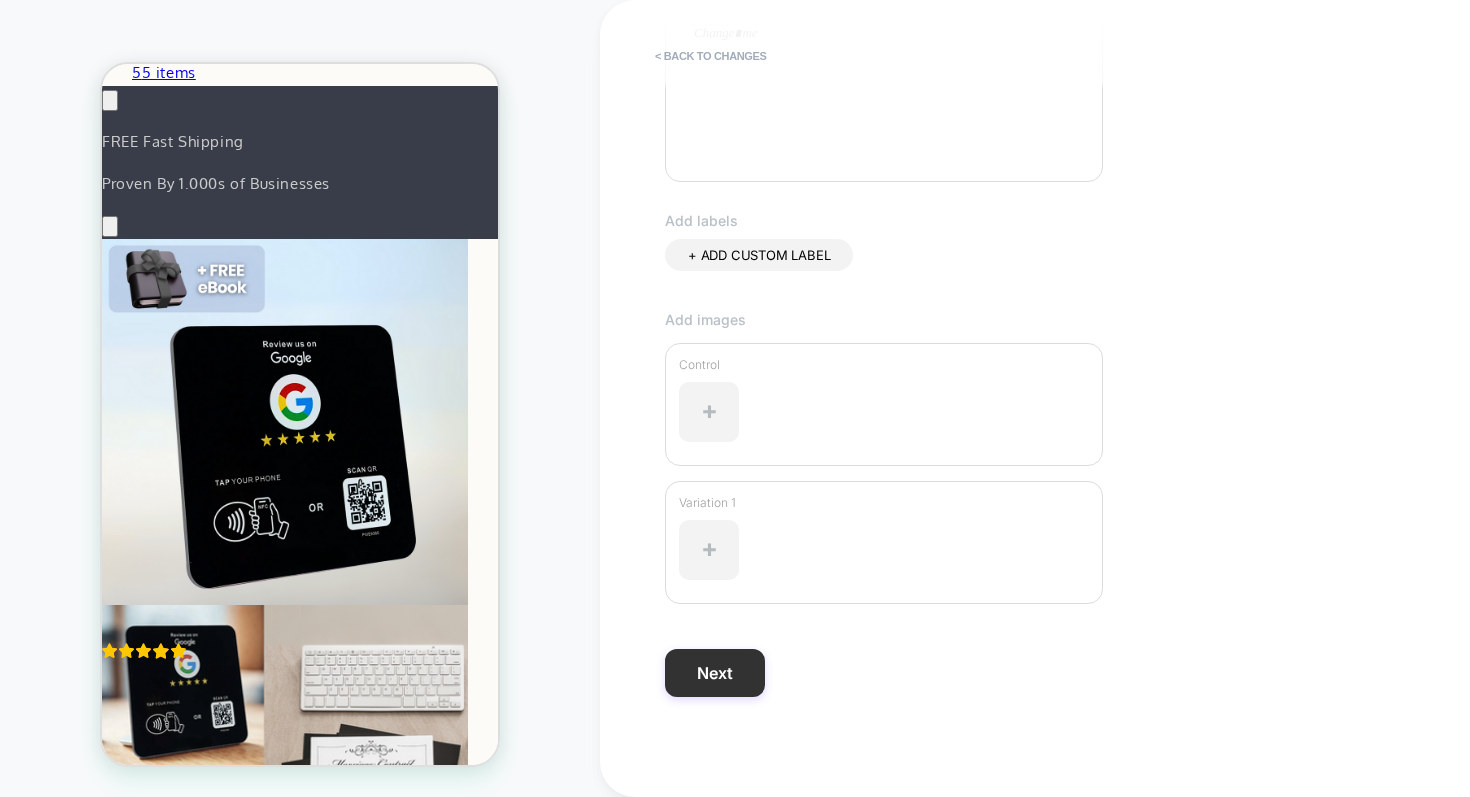 type on "**********" 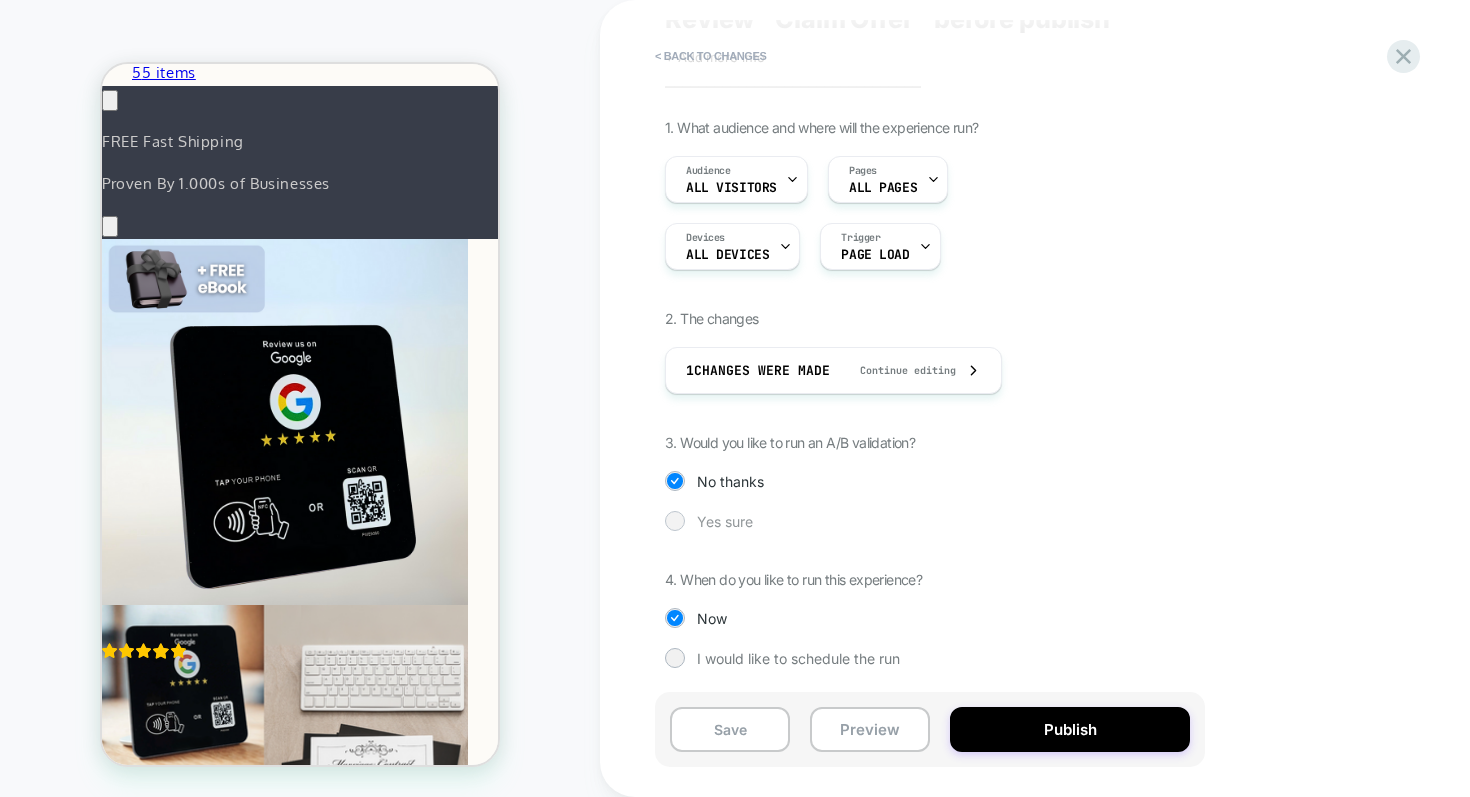 click on "Yes sure" at bounding box center [725, 521] 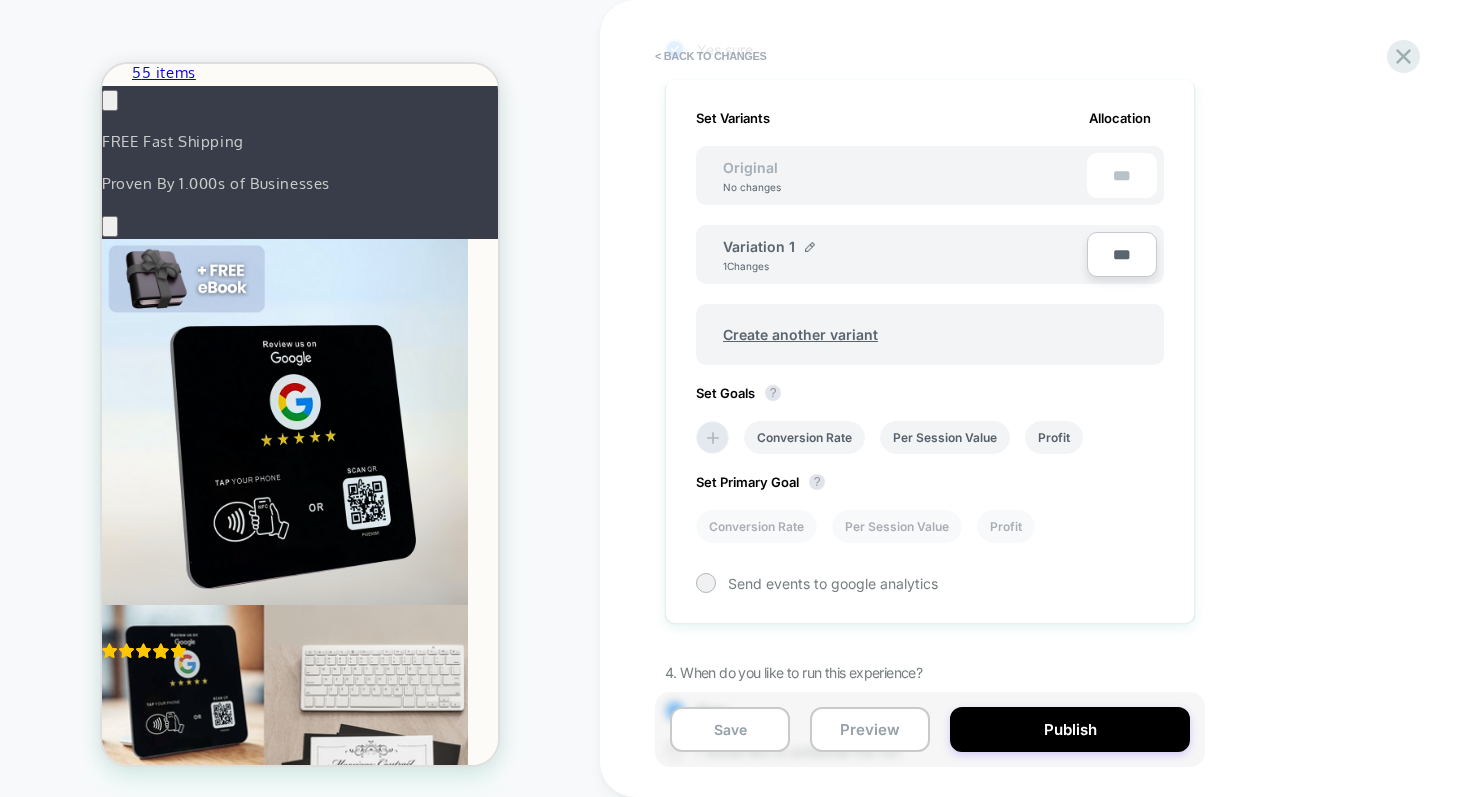 click on "***" at bounding box center (1122, 254) 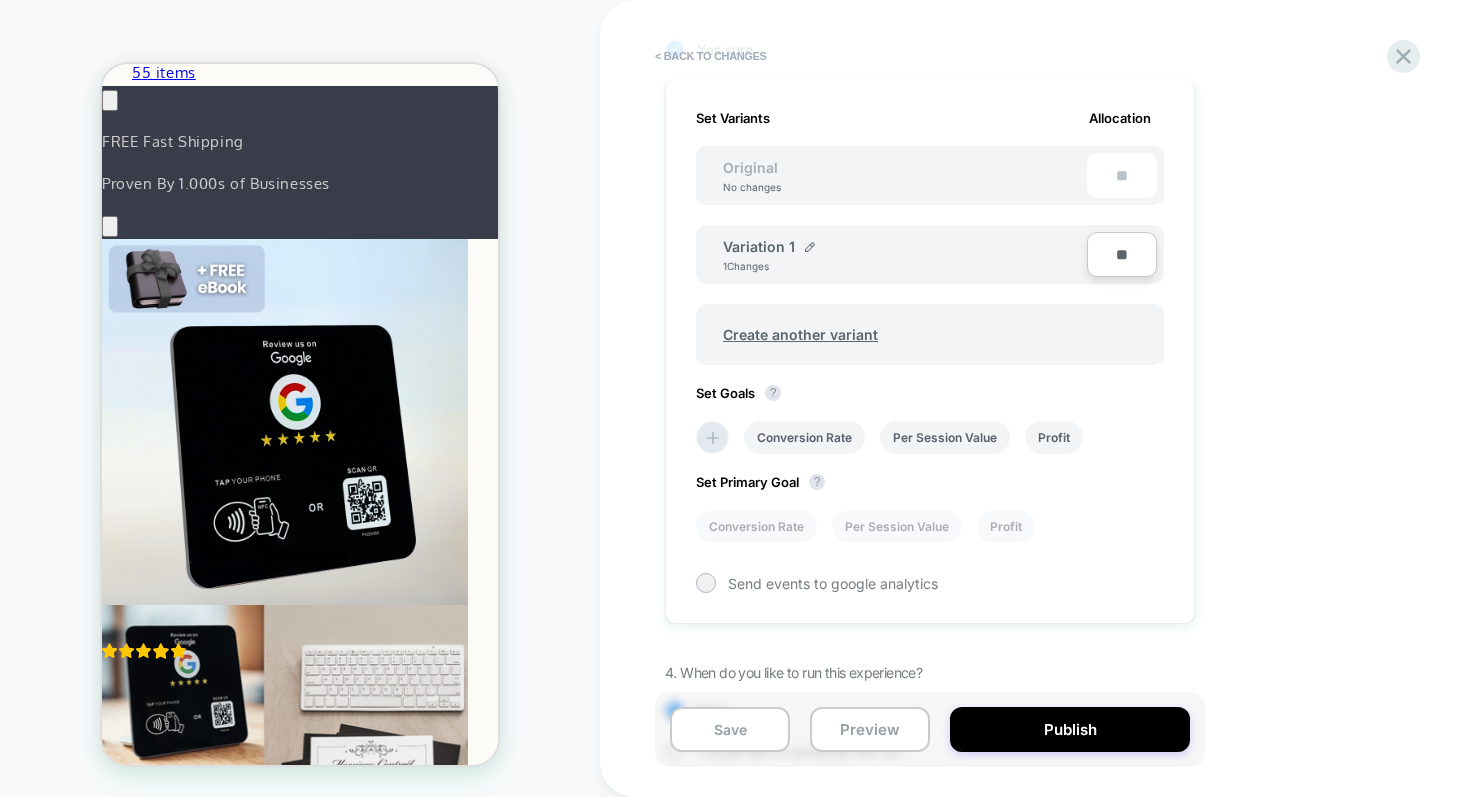 type on "****" 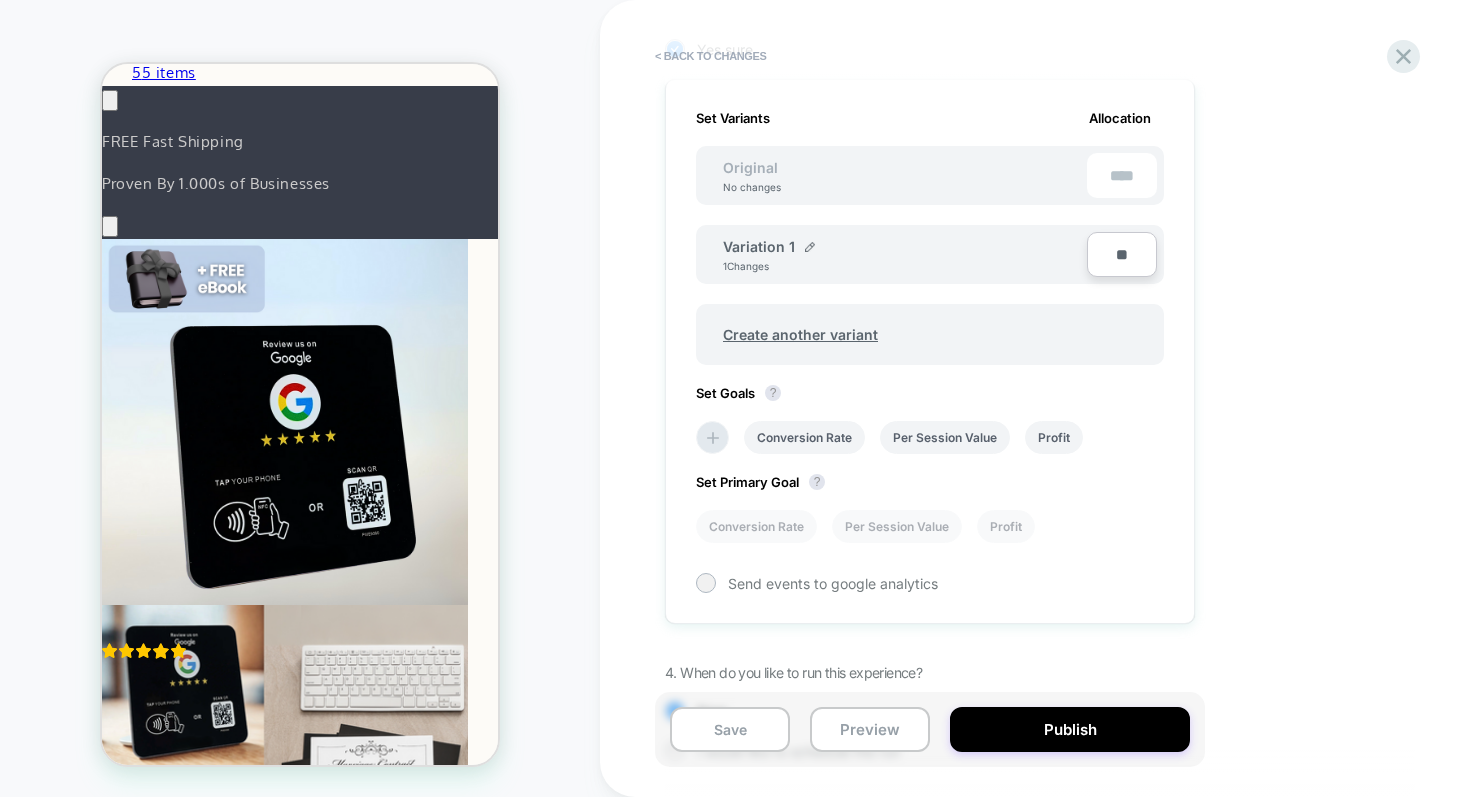 type on "***" 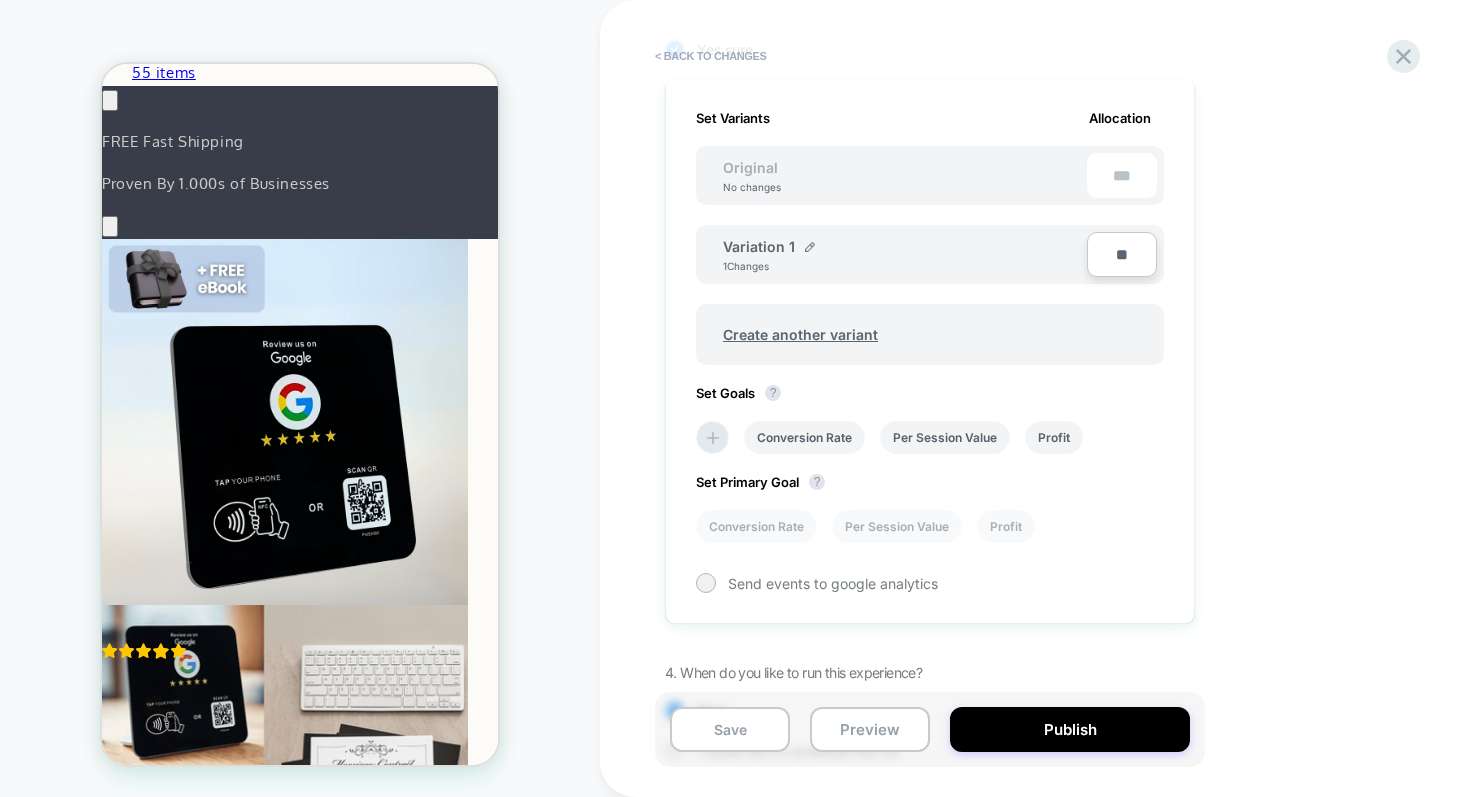 type on "***" 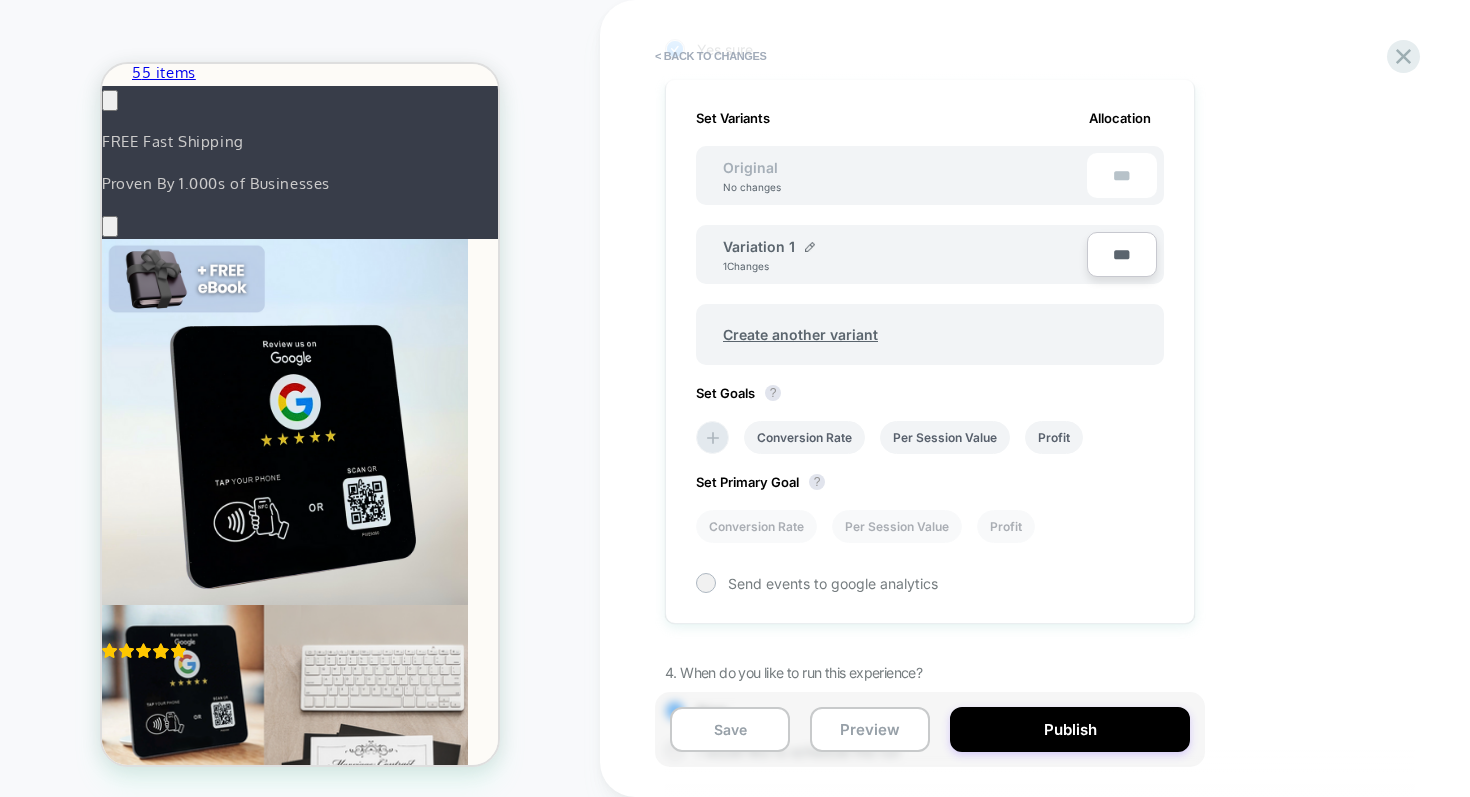 type on "**" 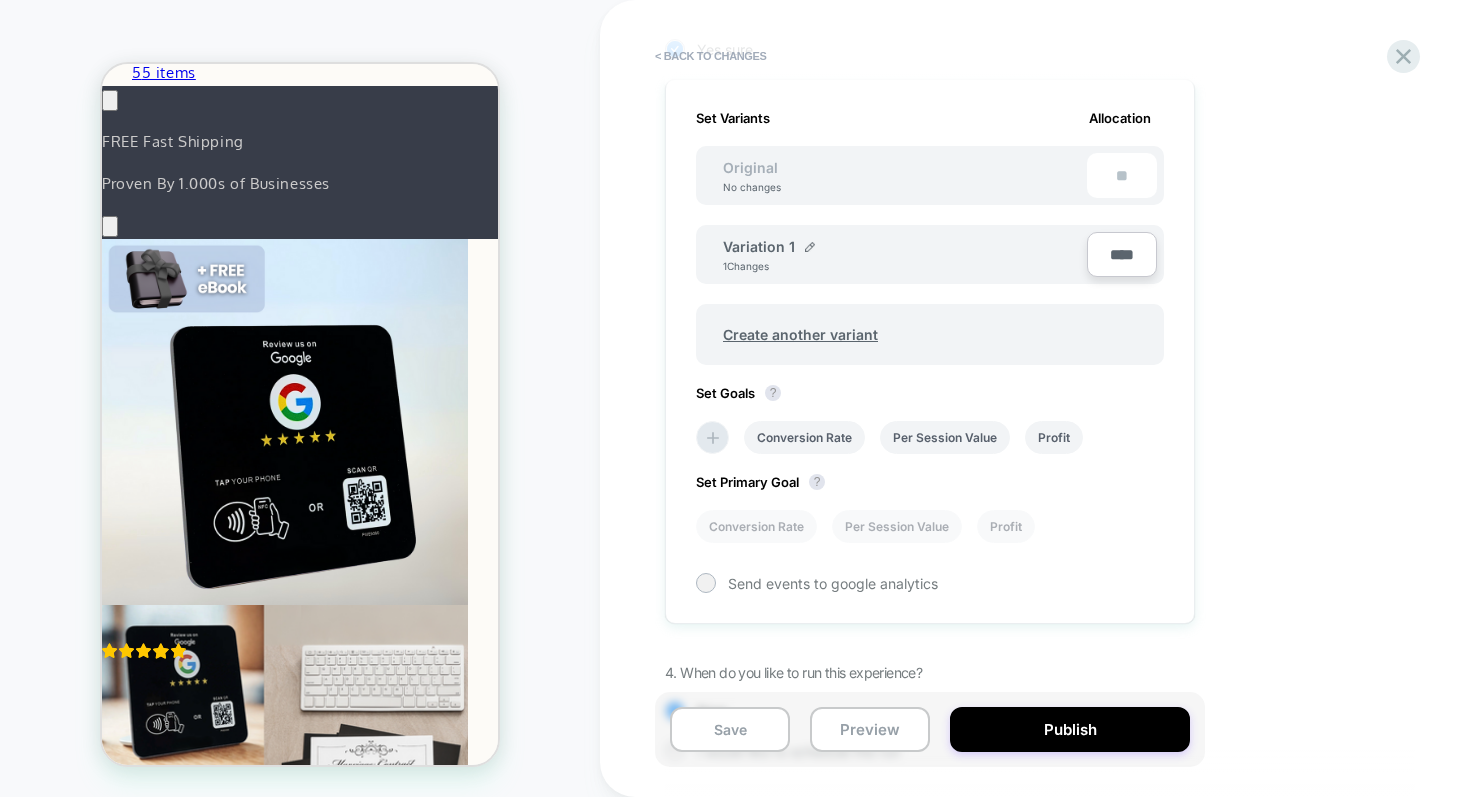type on "****" 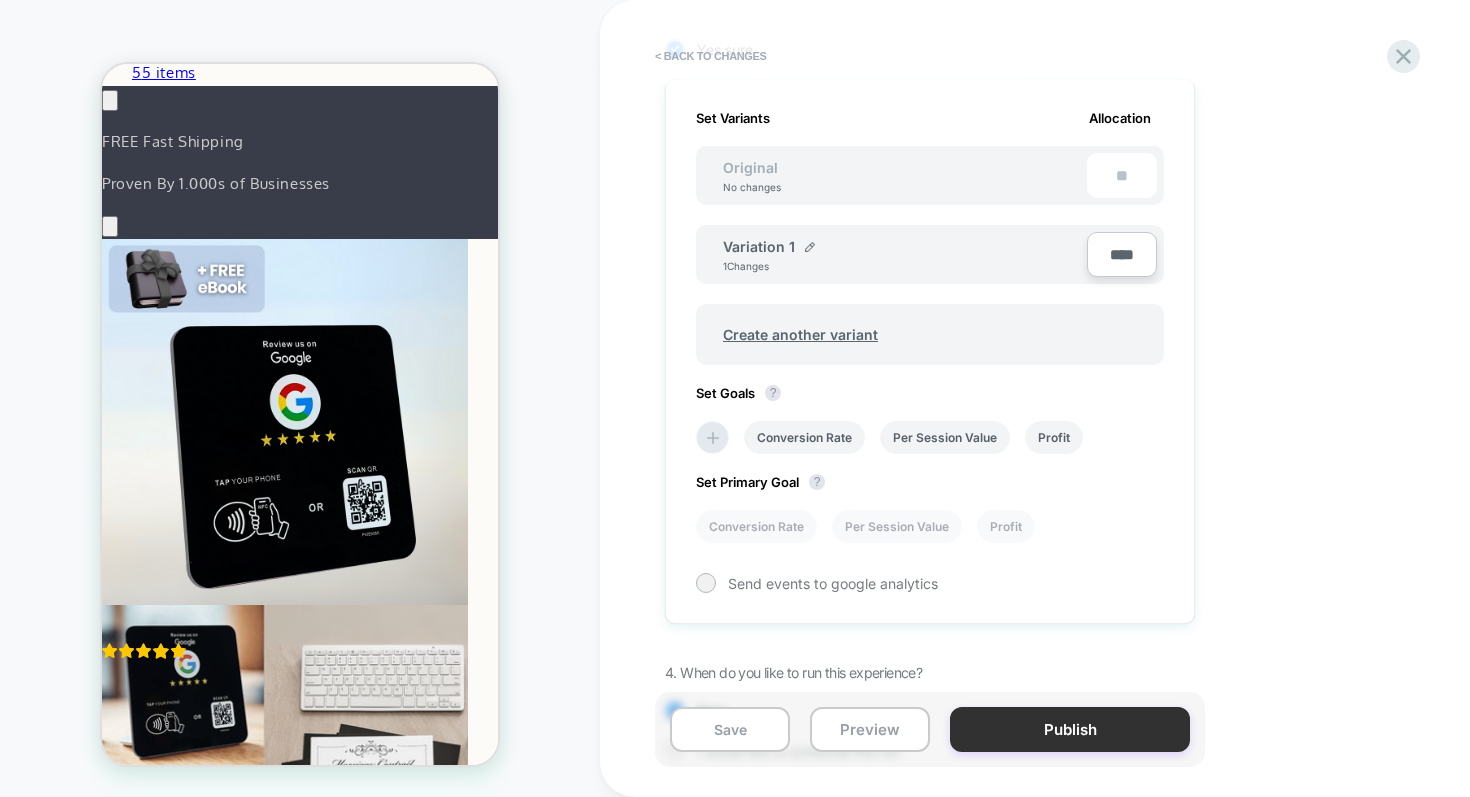 click on "Publish" at bounding box center (1070, 729) 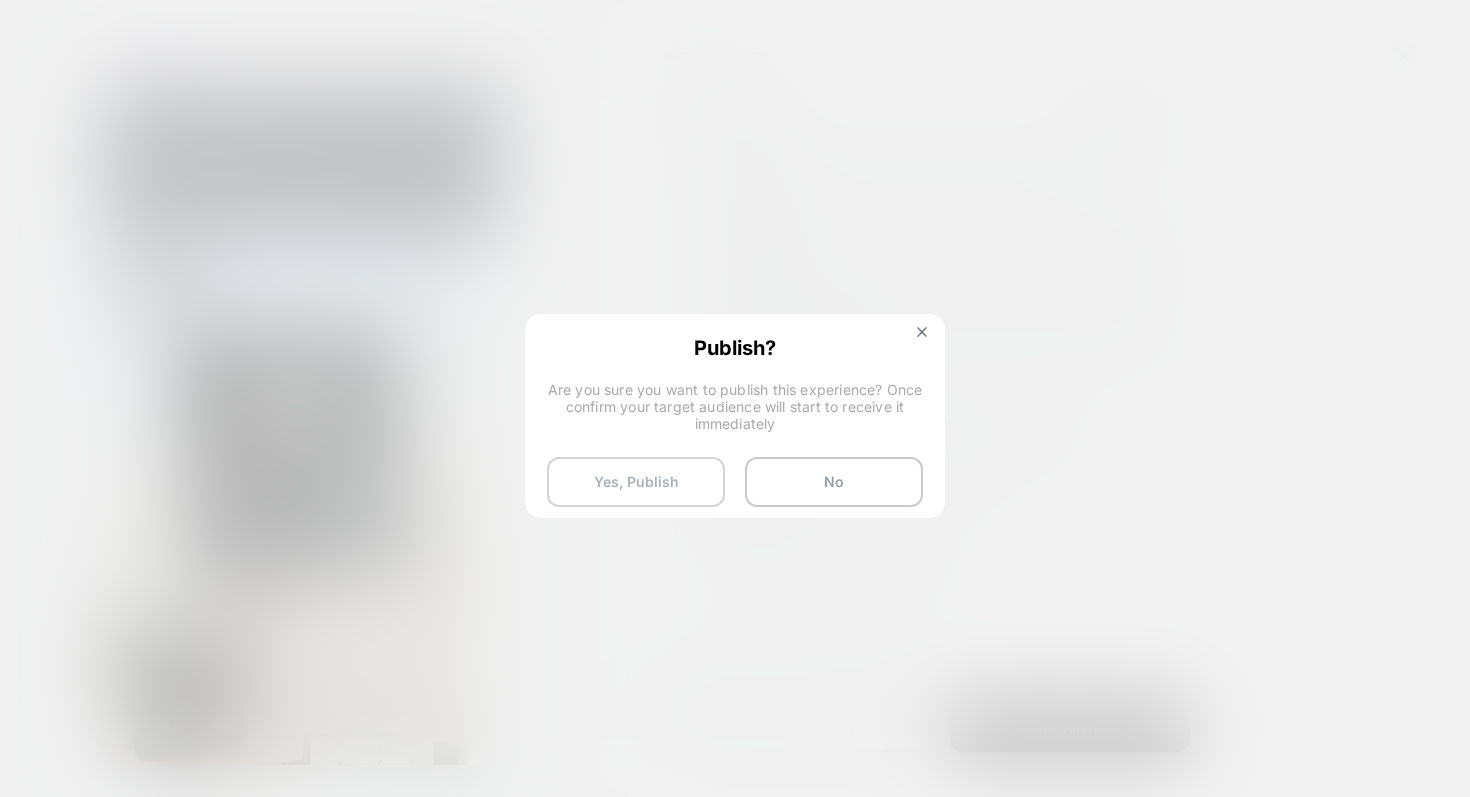 click on "Yes, Publish" at bounding box center [636, 482] 